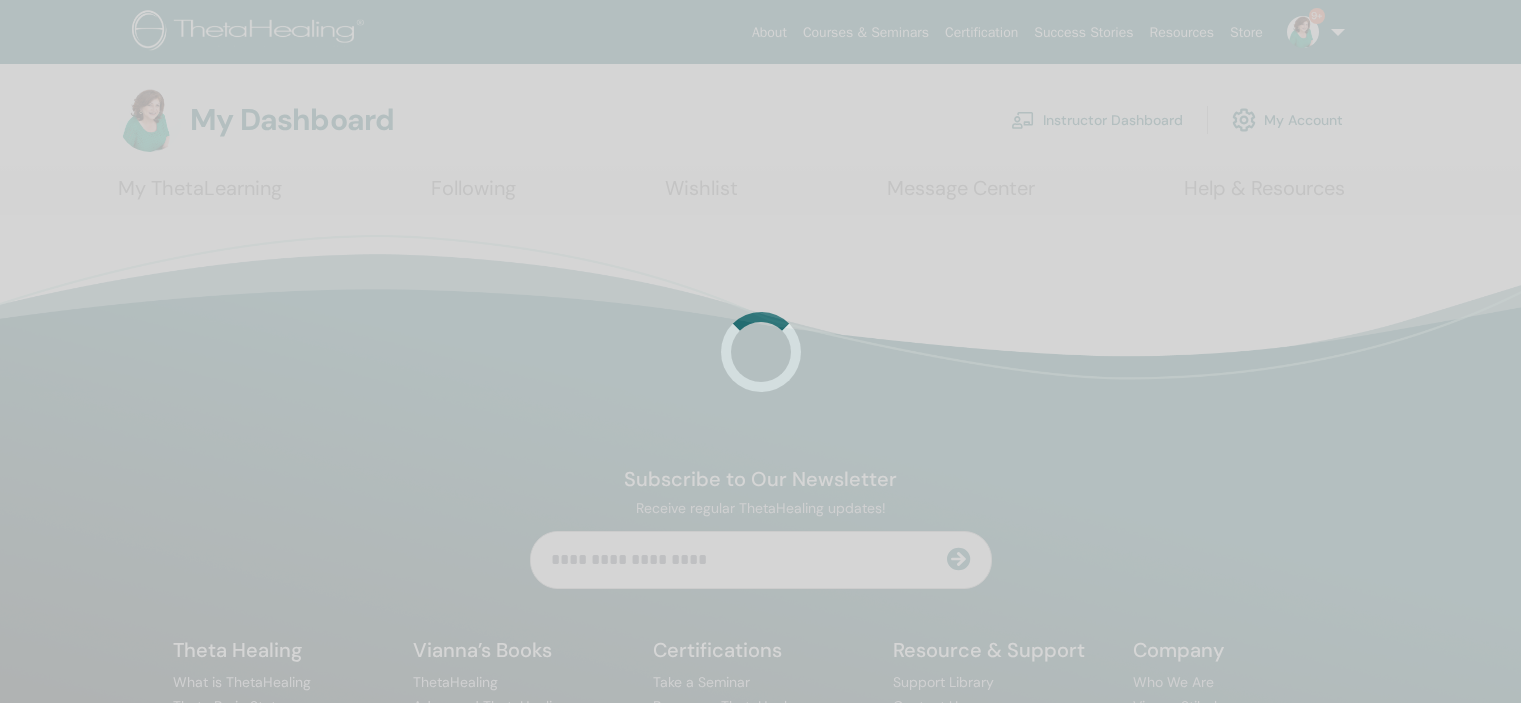 scroll, scrollTop: 0, scrollLeft: 0, axis: both 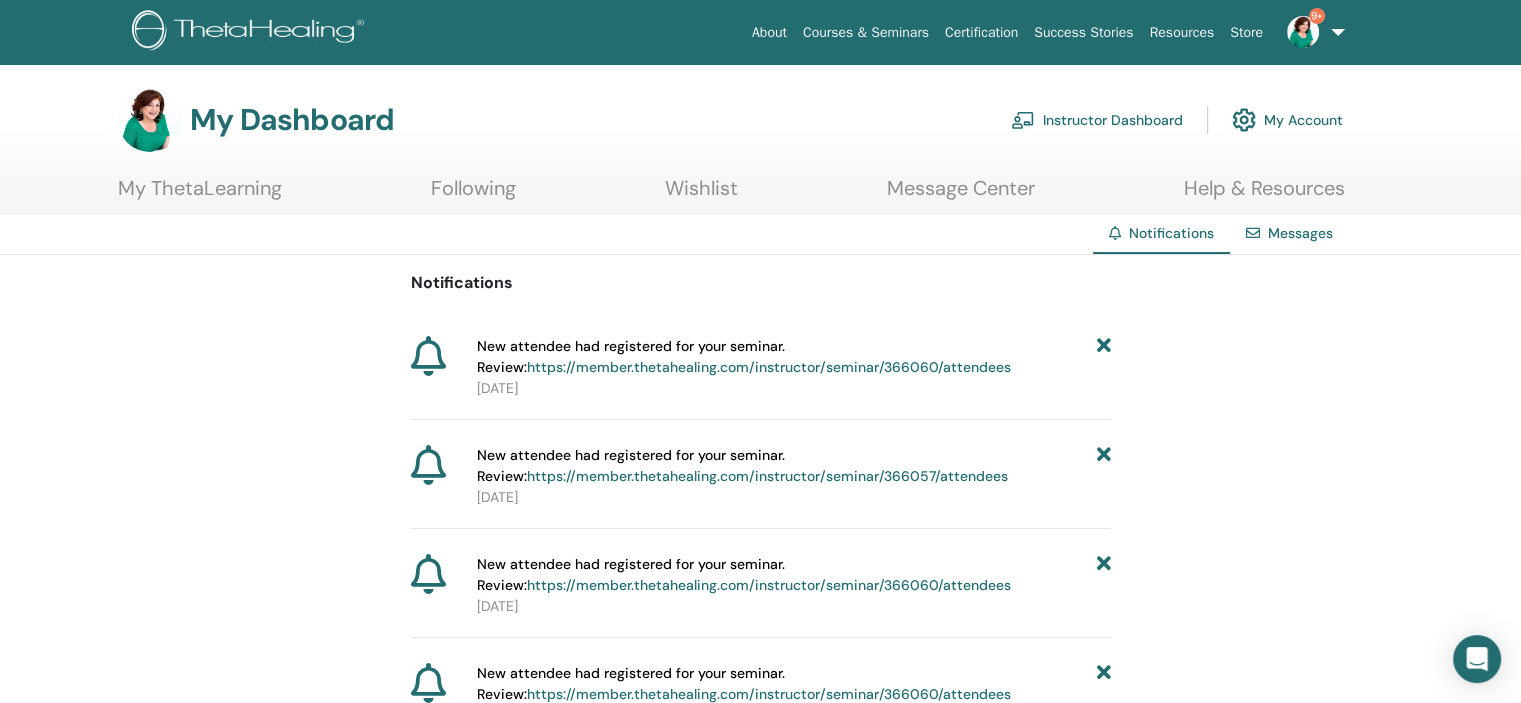 click at bounding box center (1103, 357) 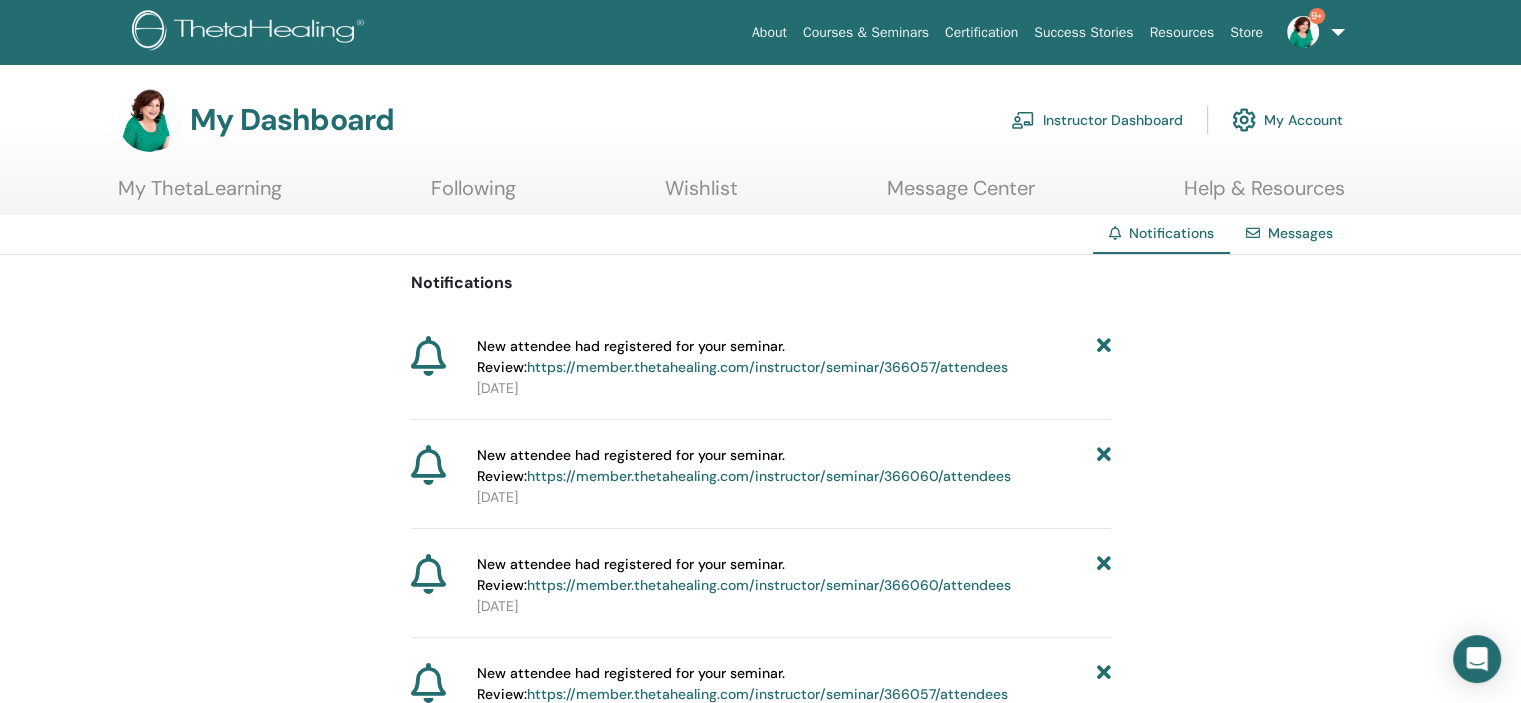 click at bounding box center (1103, 357) 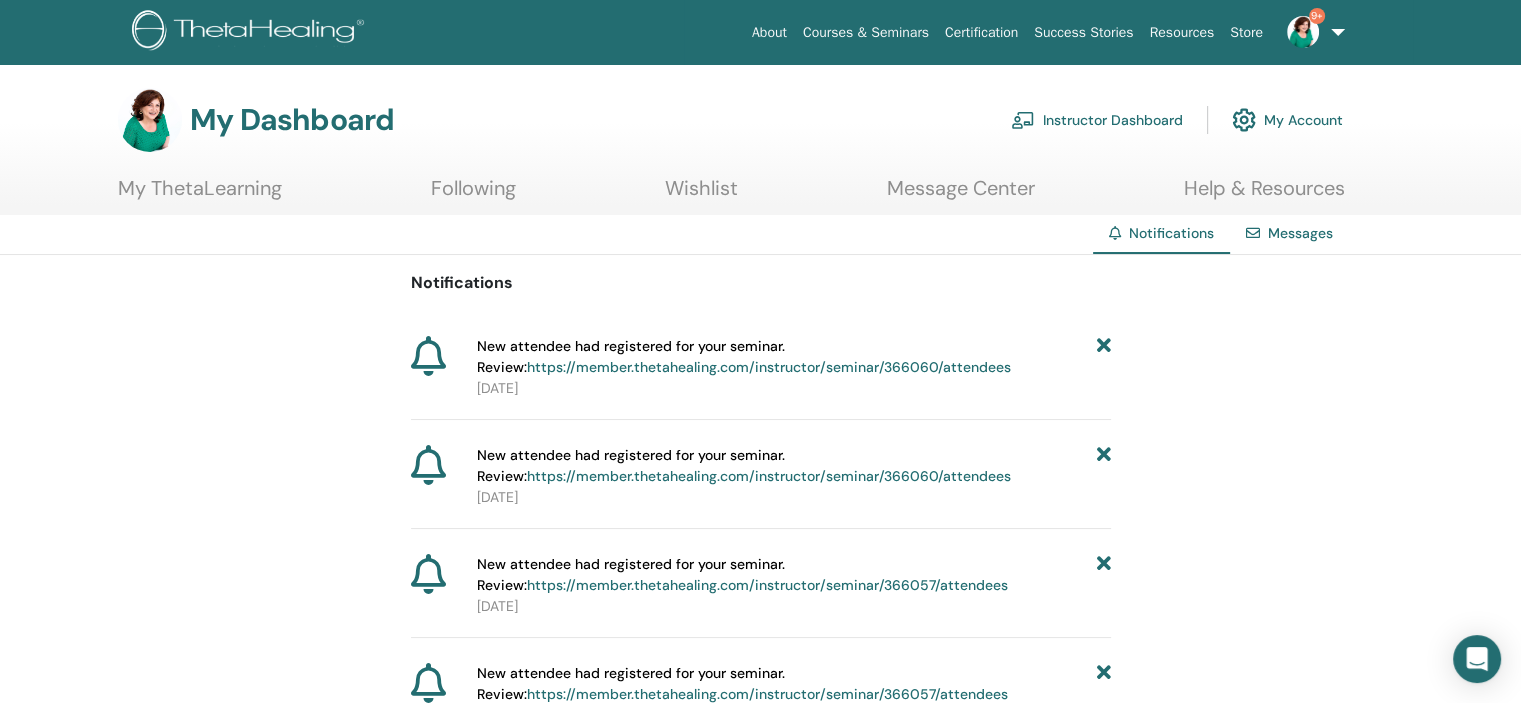 click at bounding box center (1103, 357) 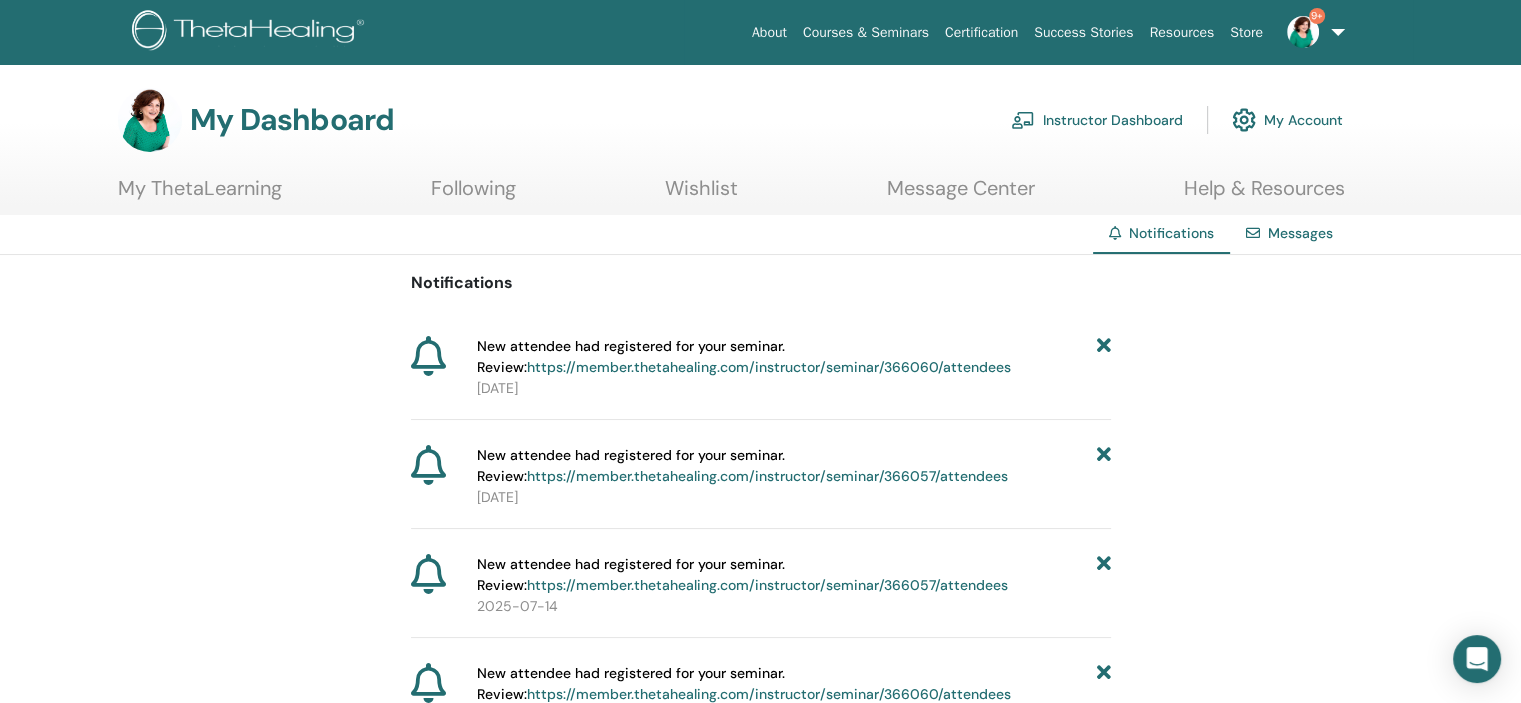 click at bounding box center [1103, 357] 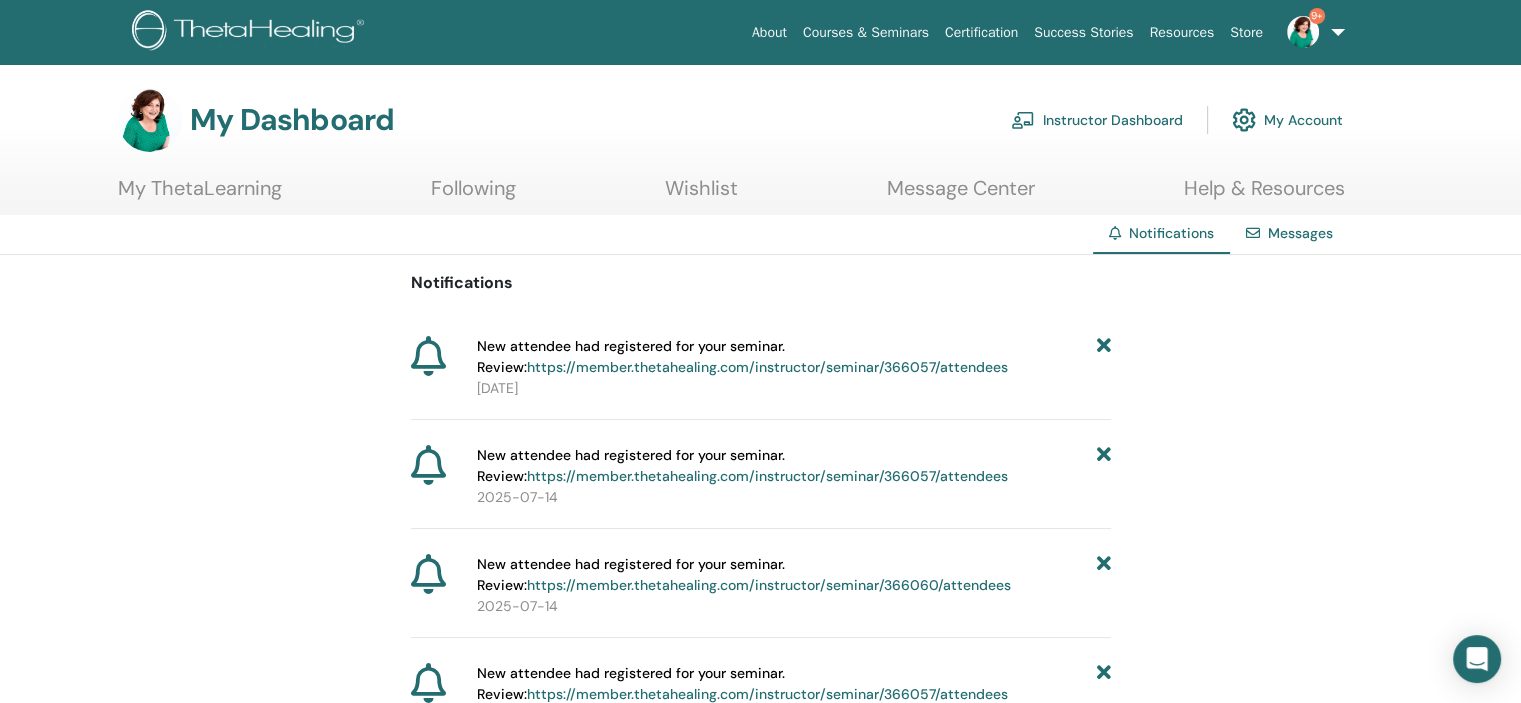 click at bounding box center [1103, 357] 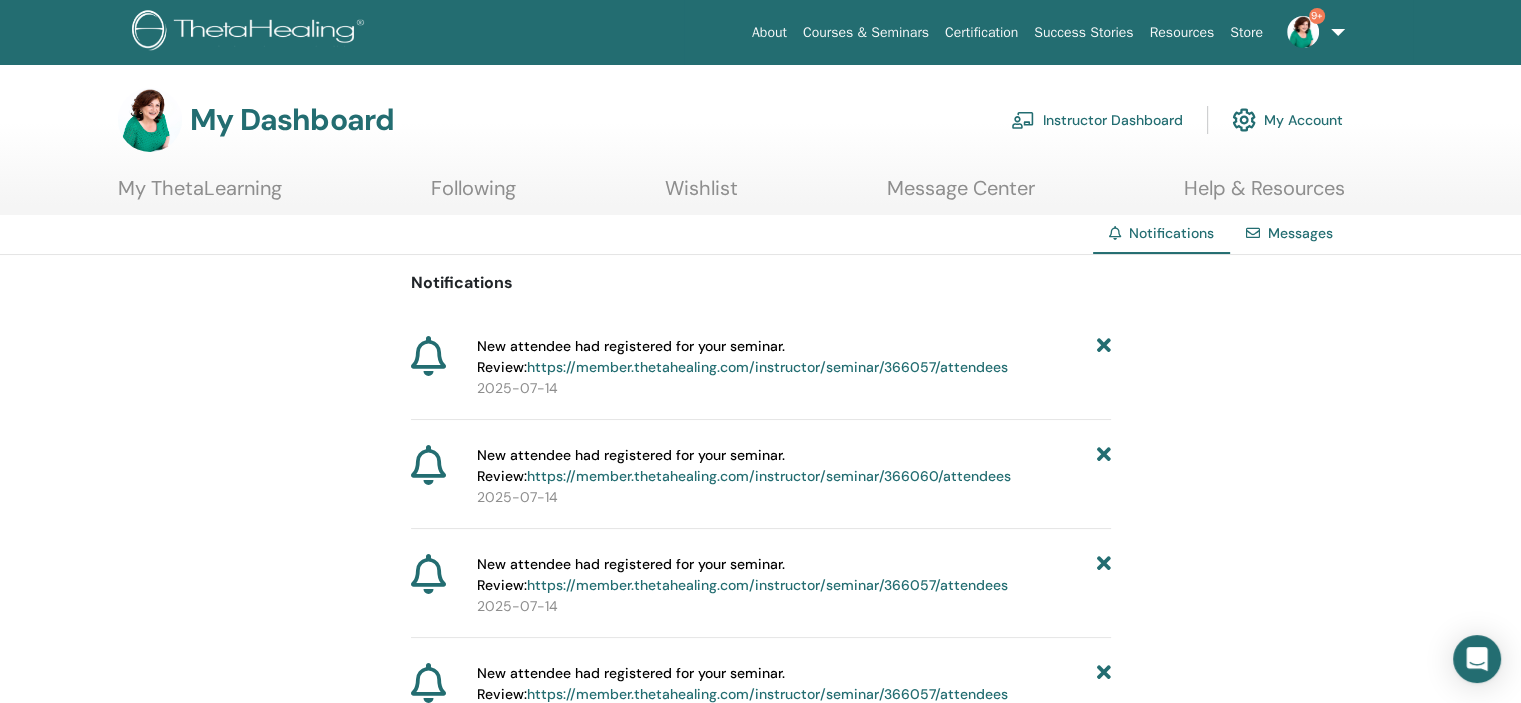 click at bounding box center (1103, 357) 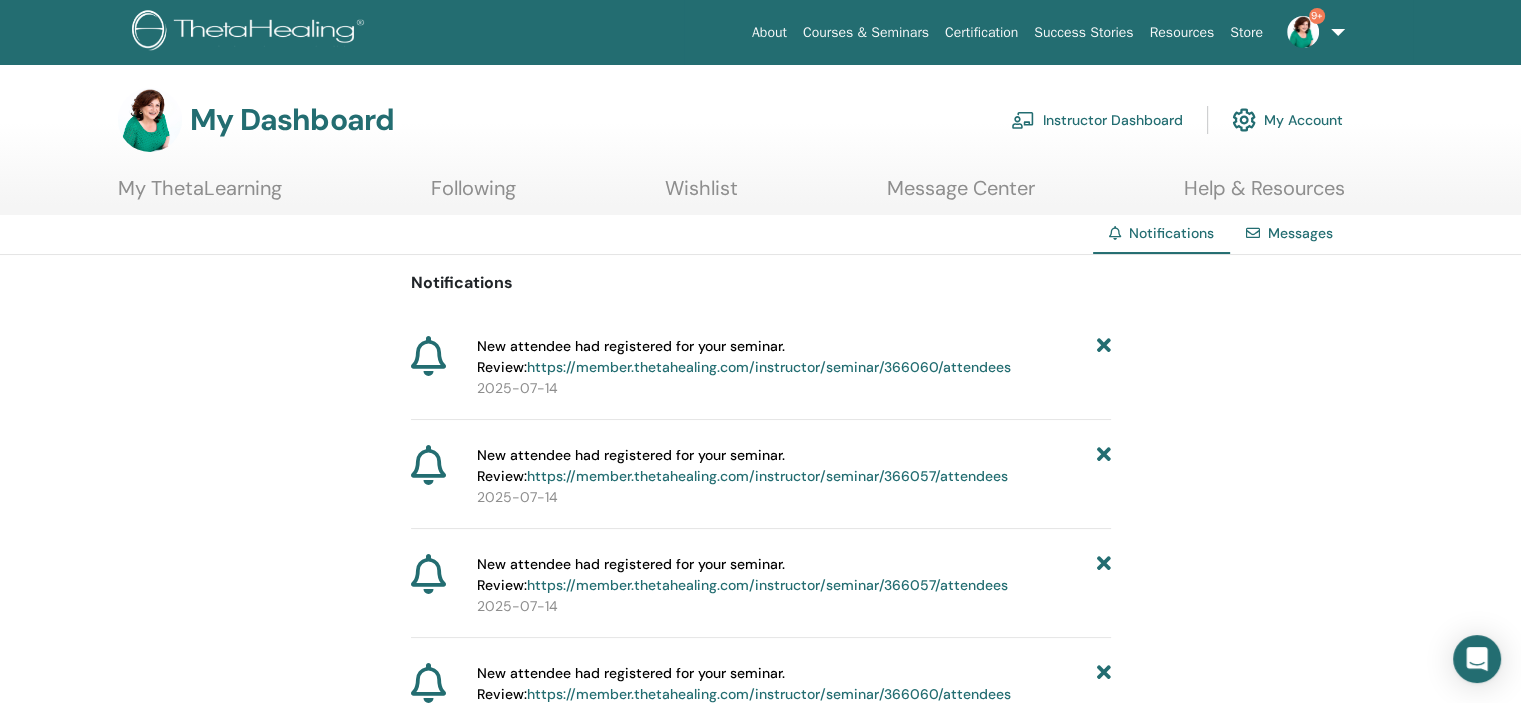 click at bounding box center [1103, 357] 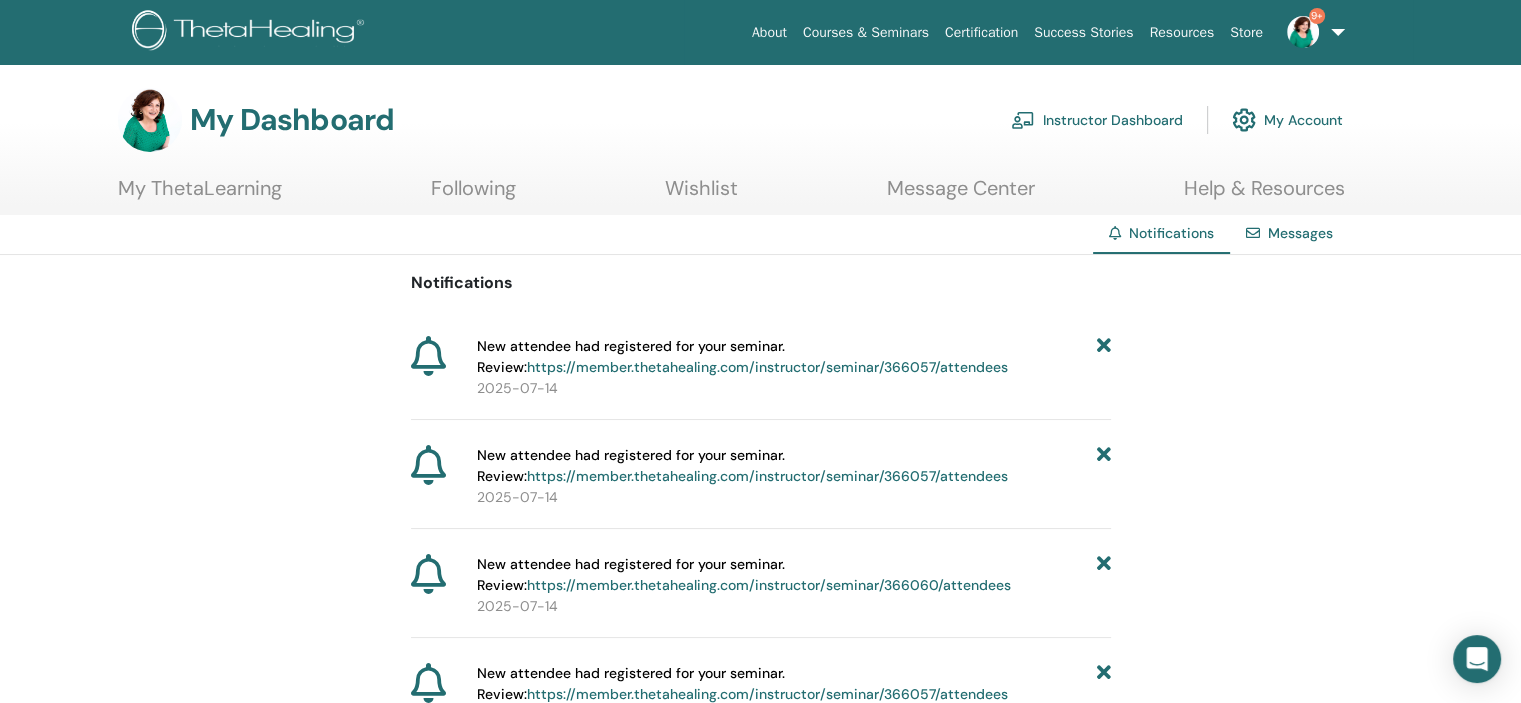 click at bounding box center [1103, 357] 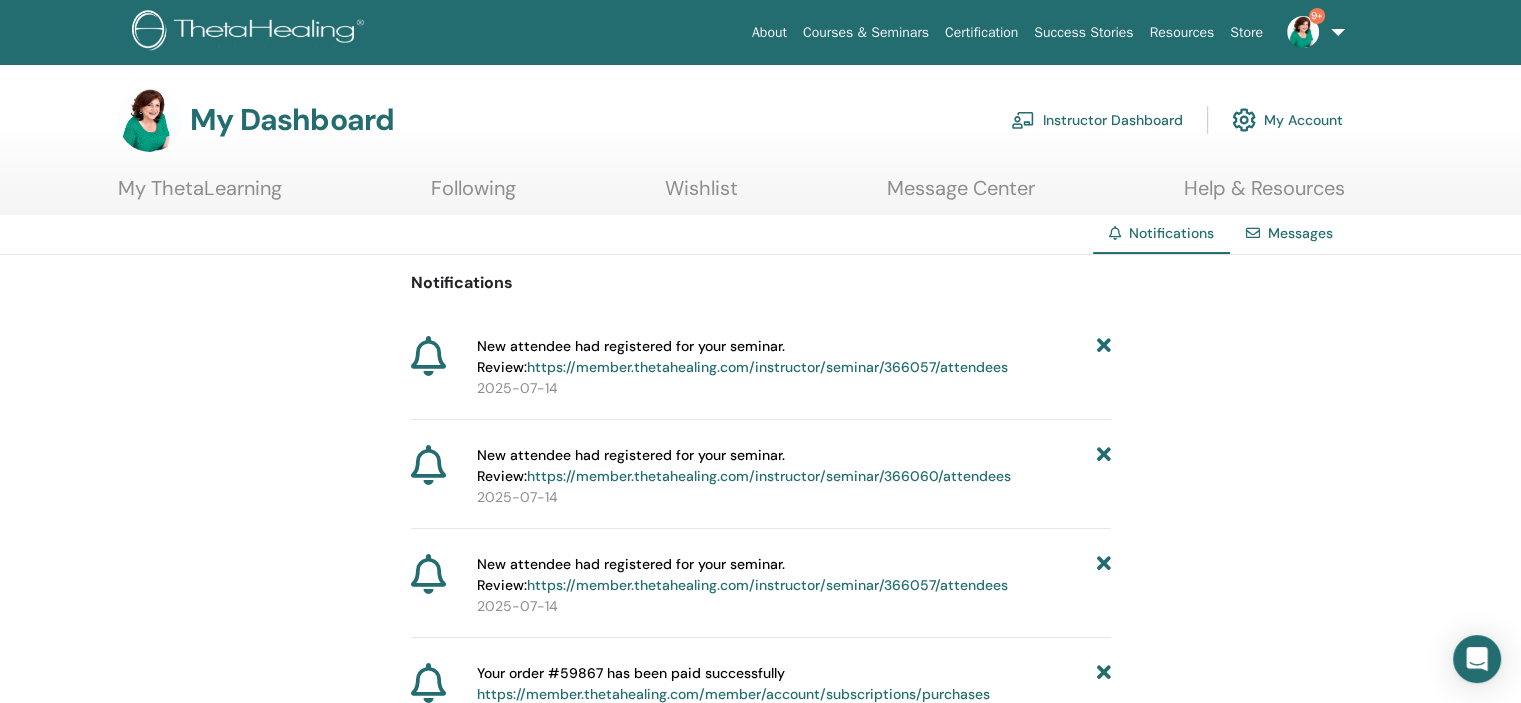 click at bounding box center (1103, 357) 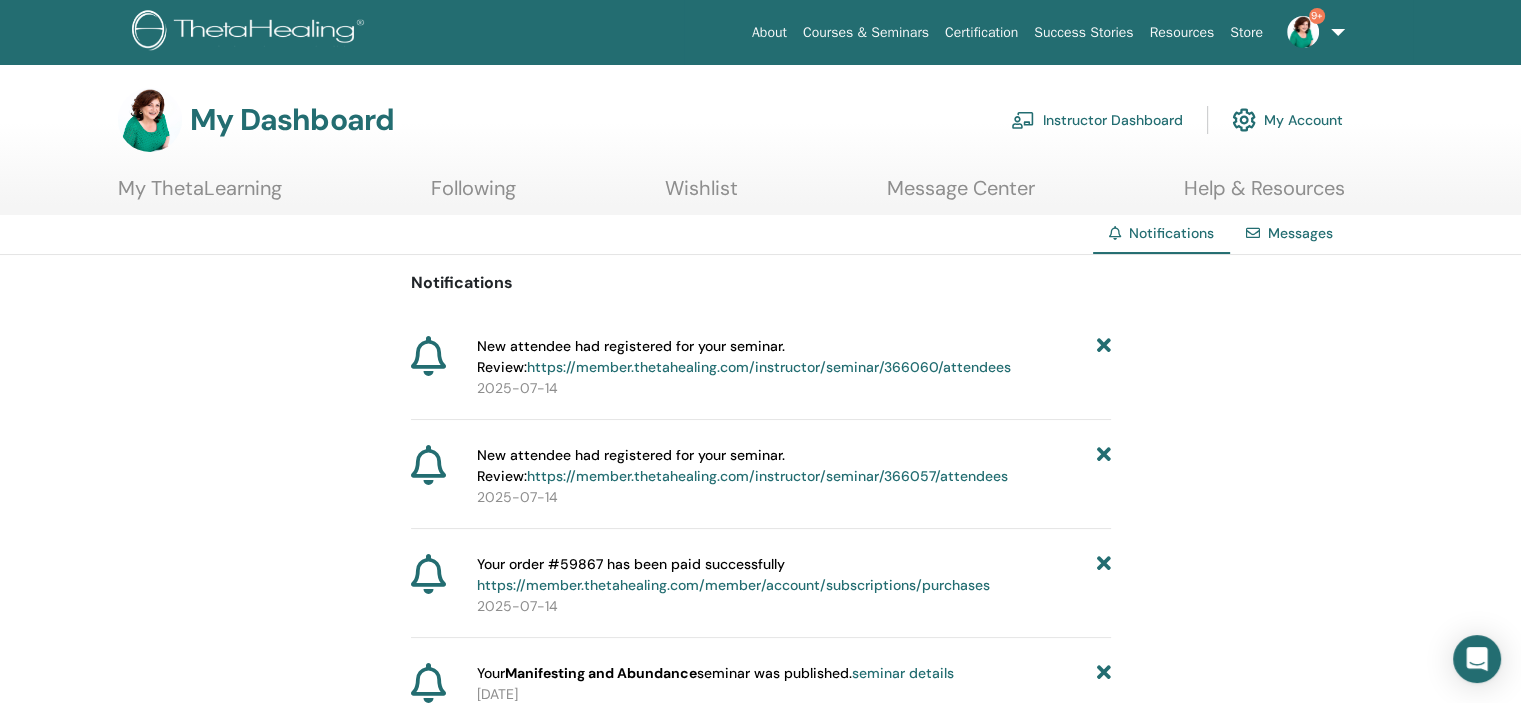 click at bounding box center [1103, 357] 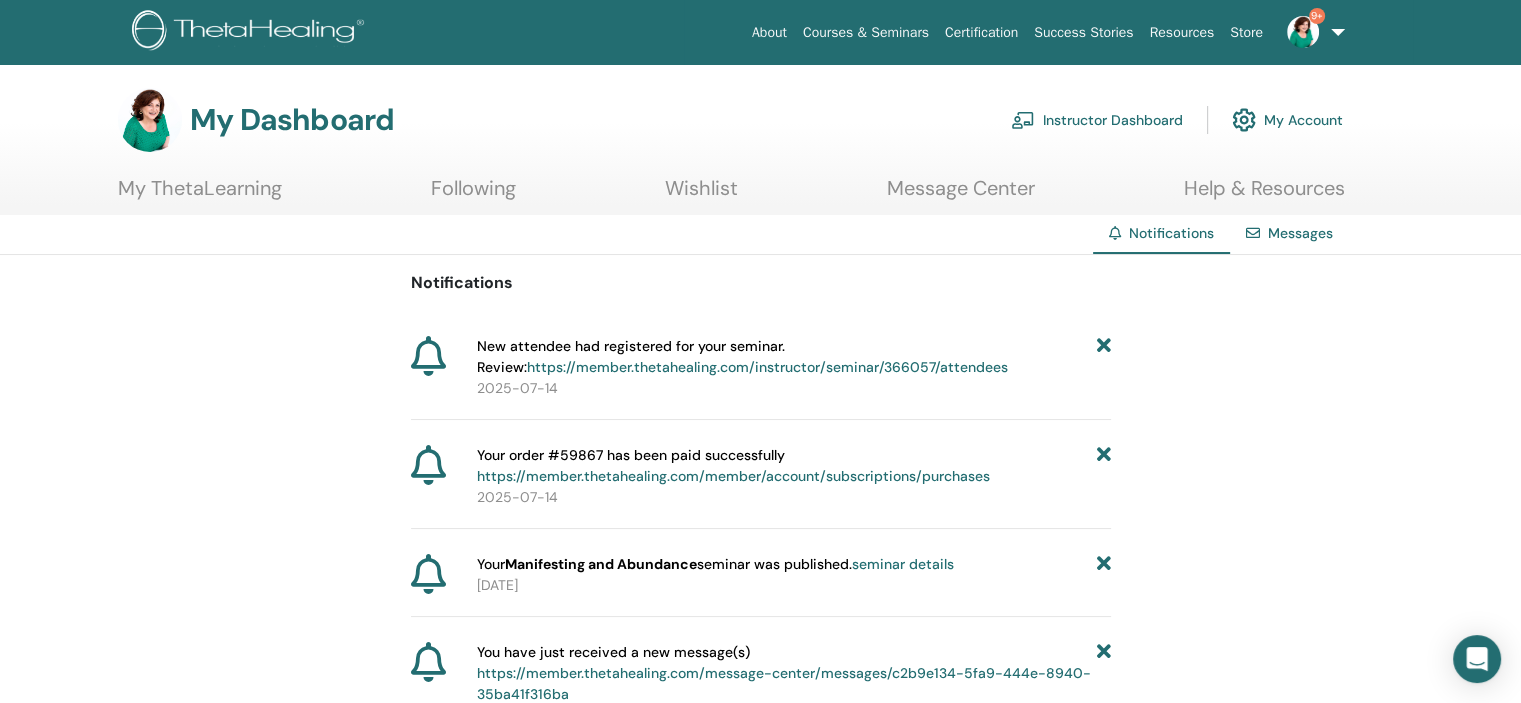 click at bounding box center (1103, 357) 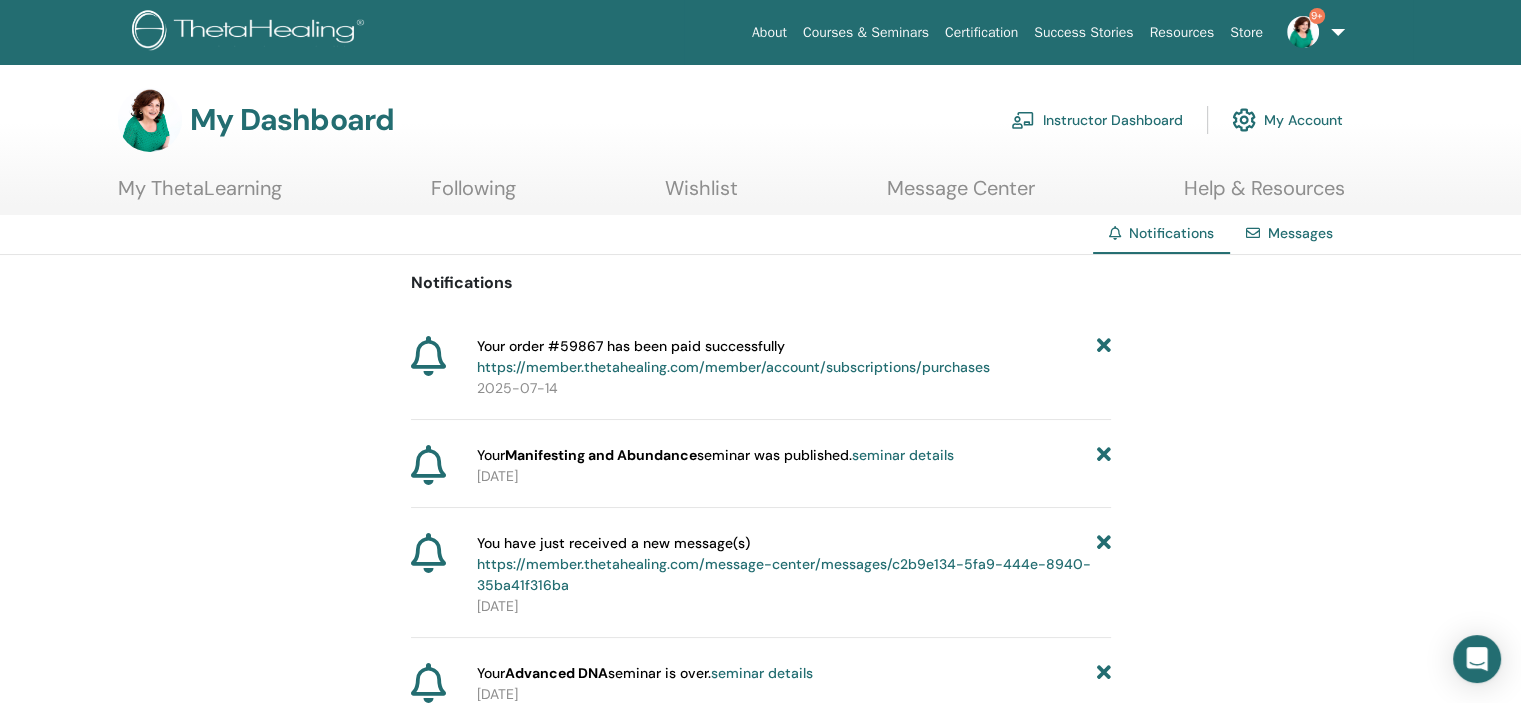 click at bounding box center [1103, 357] 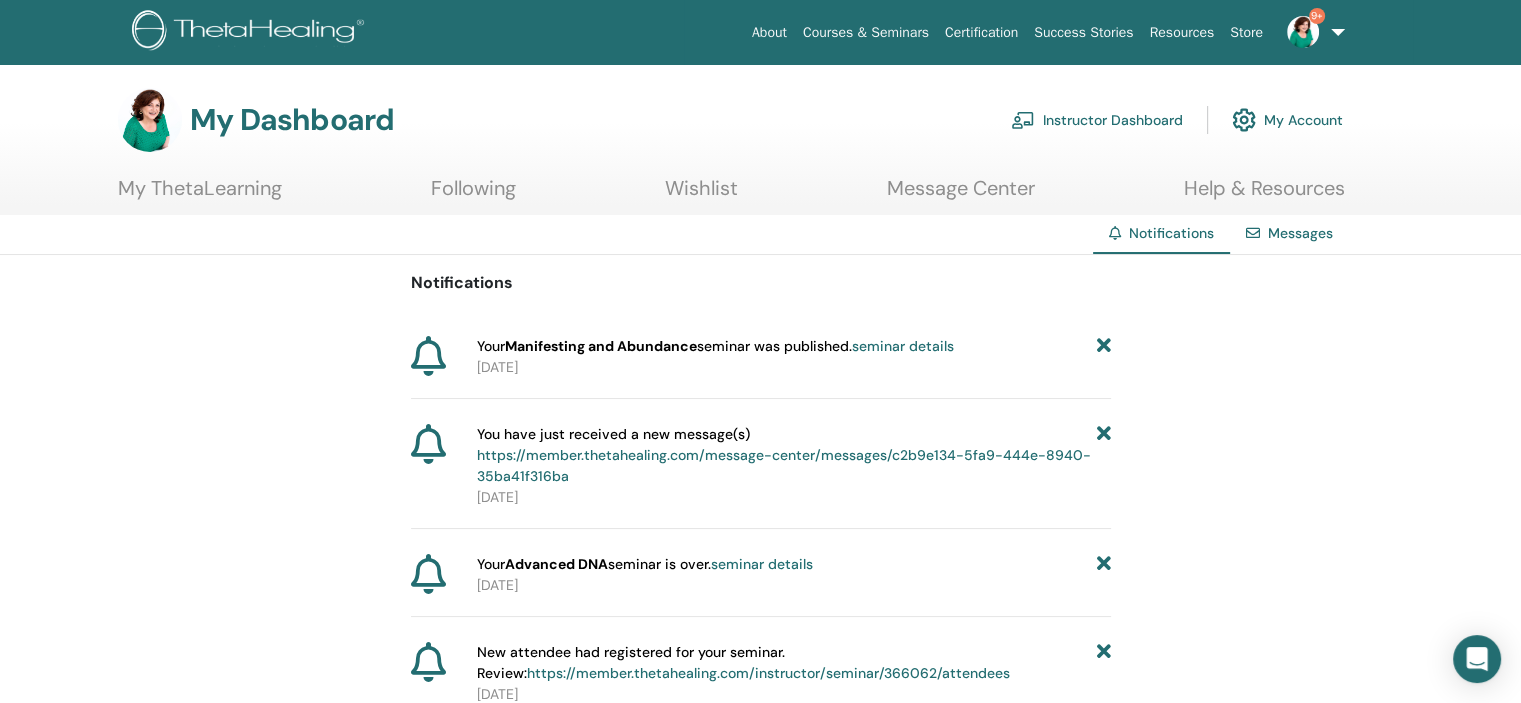 click at bounding box center [1103, 346] 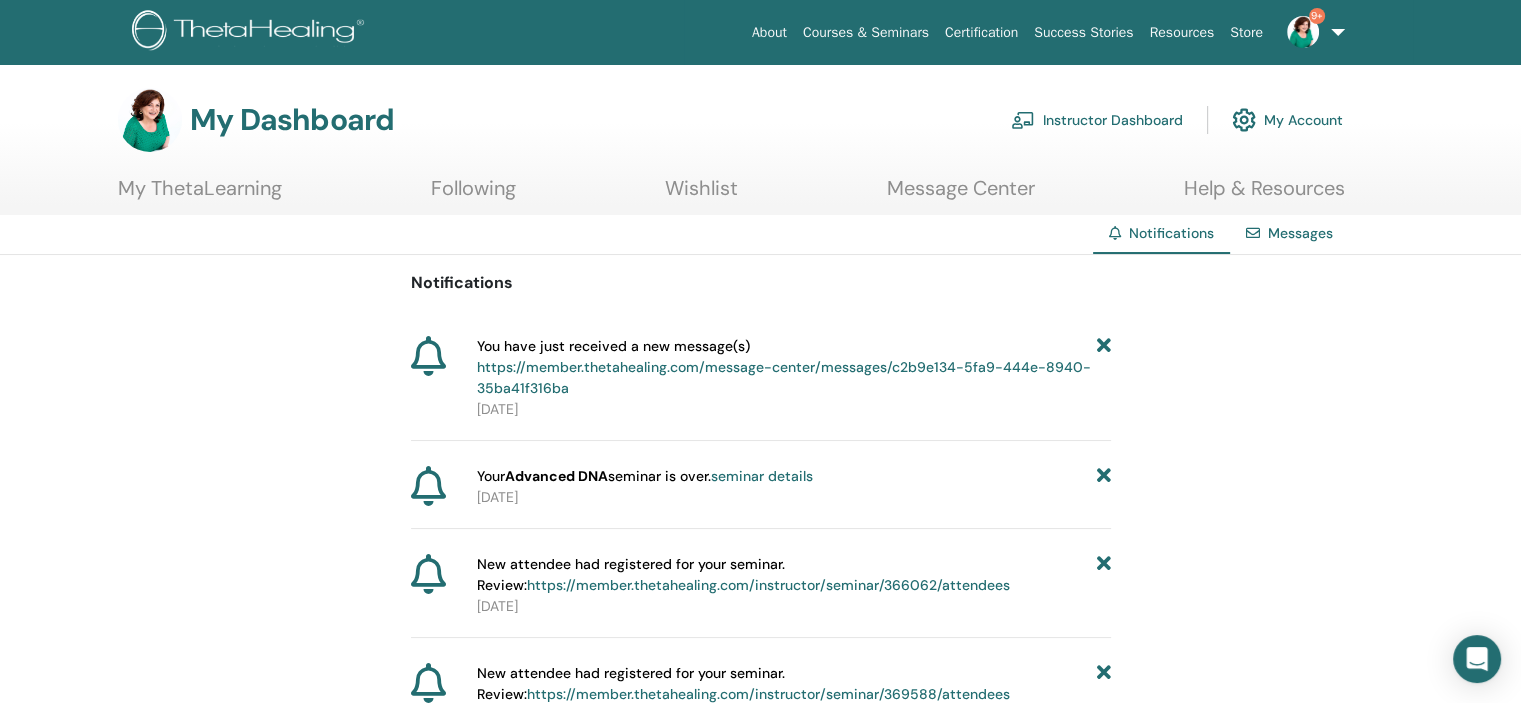 click on "https://member.thetahealing.com/message-center/messages/c2b9e134-5fa9-444e-8940-35ba41f316ba" at bounding box center [784, 377] 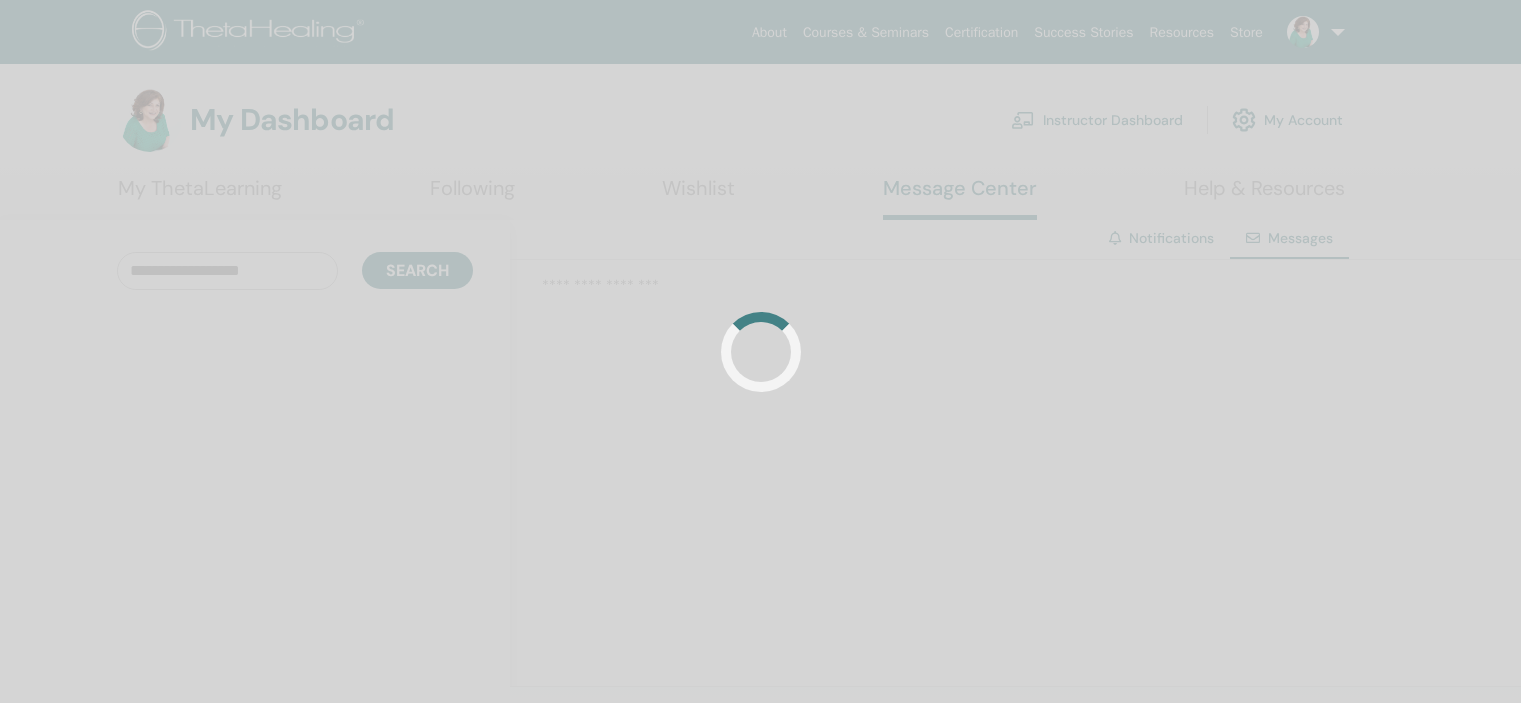 scroll, scrollTop: 0, scrollLeft: 0, axis: both 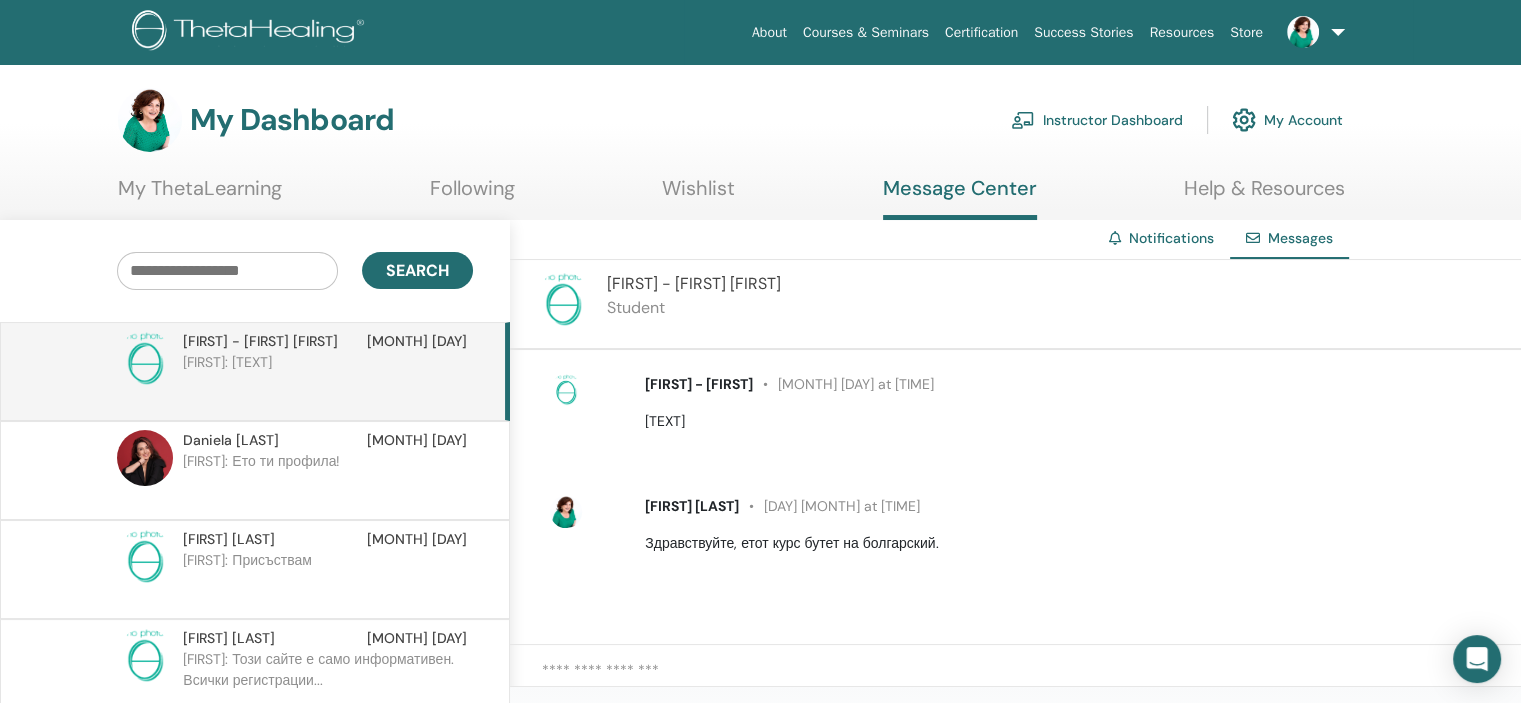 click at bounding box center [1303, 32] 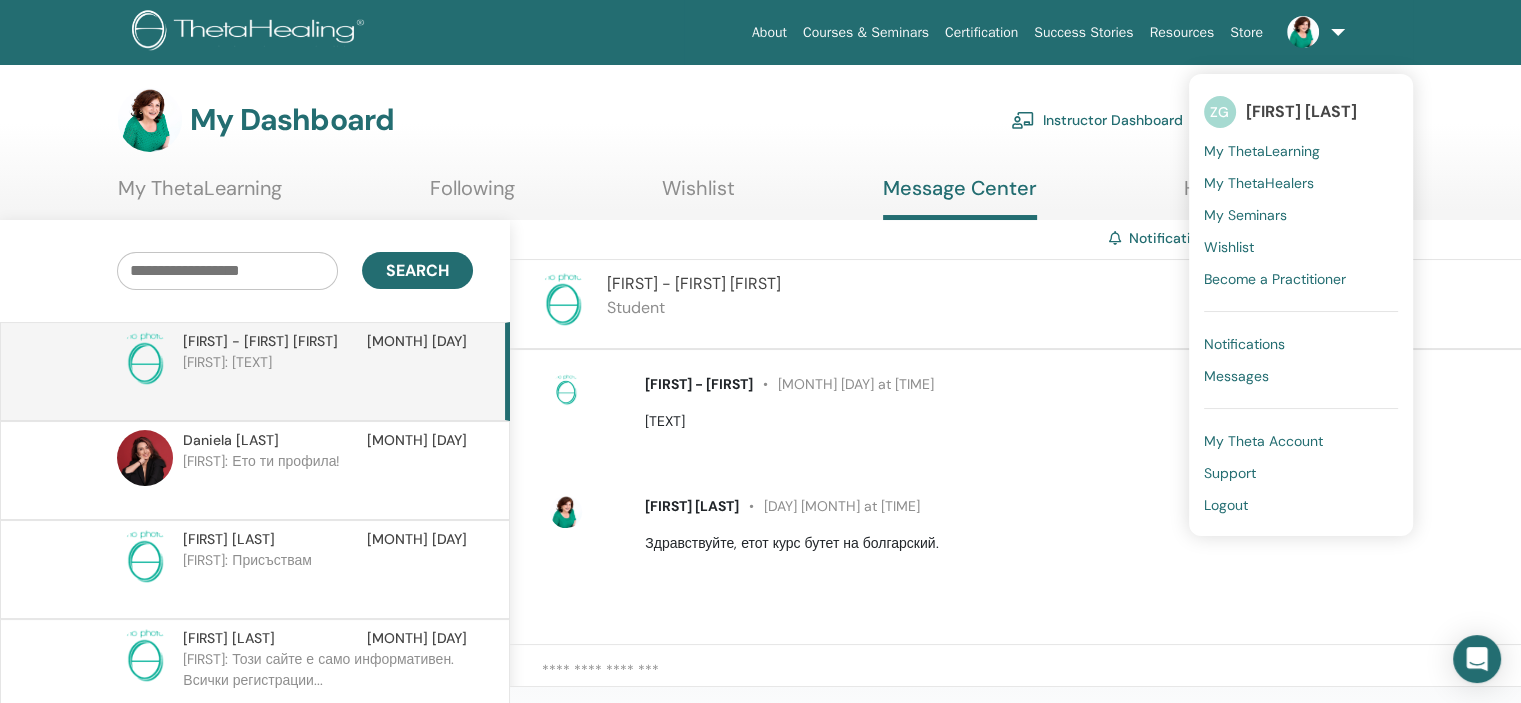 click on "Instructor Dashboard" at bounding box center (1097, 120) 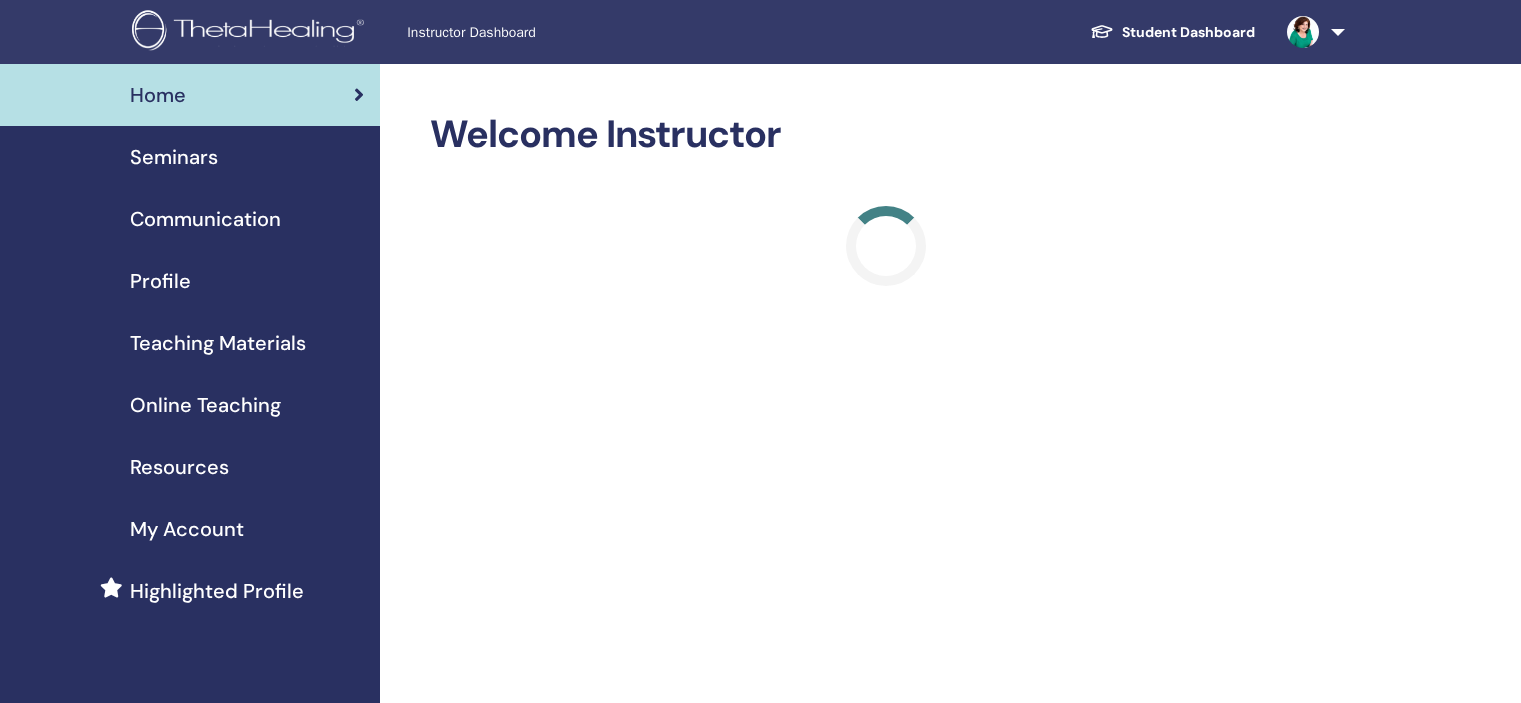scroll, scrollTop: 0, scrollLeft: 0, axis: both 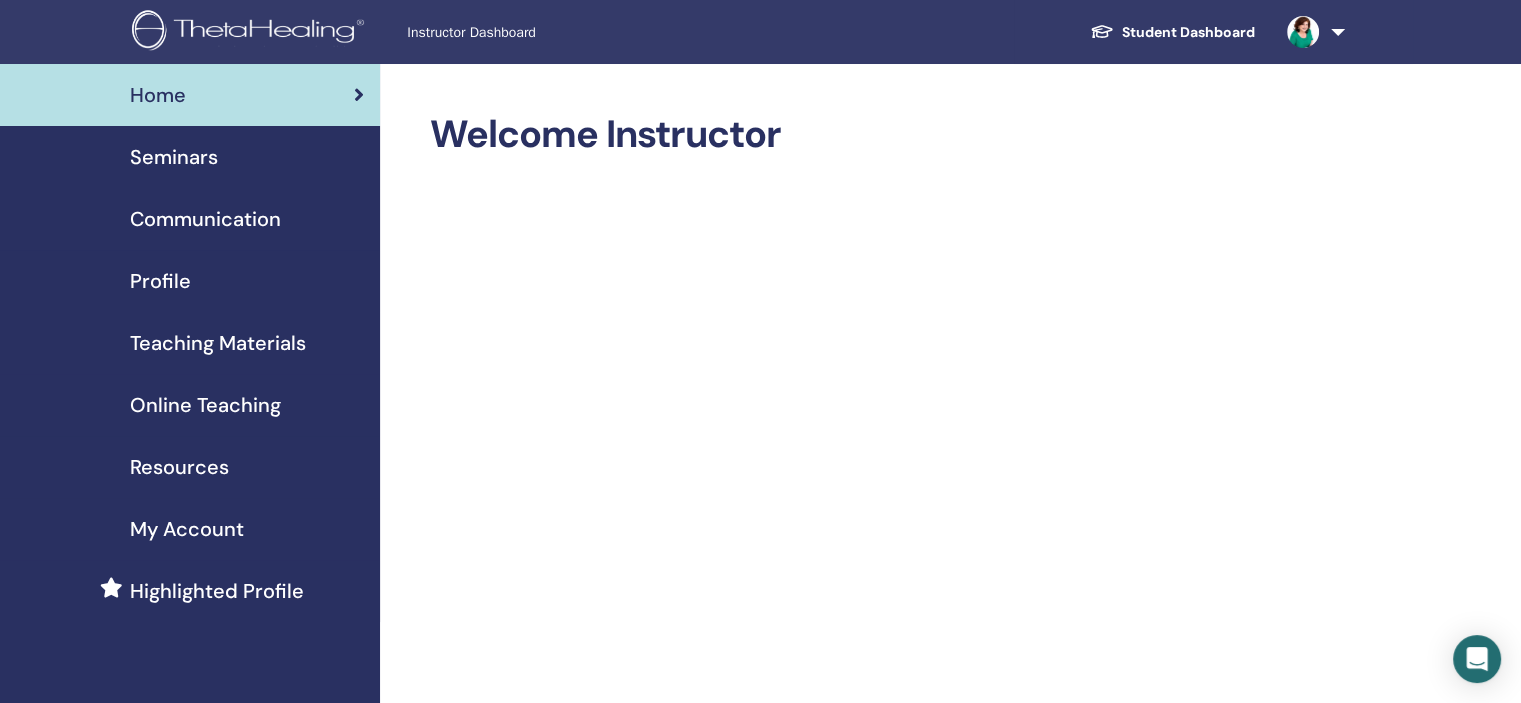 click on "Seminars" at bounding box center [174, 157] 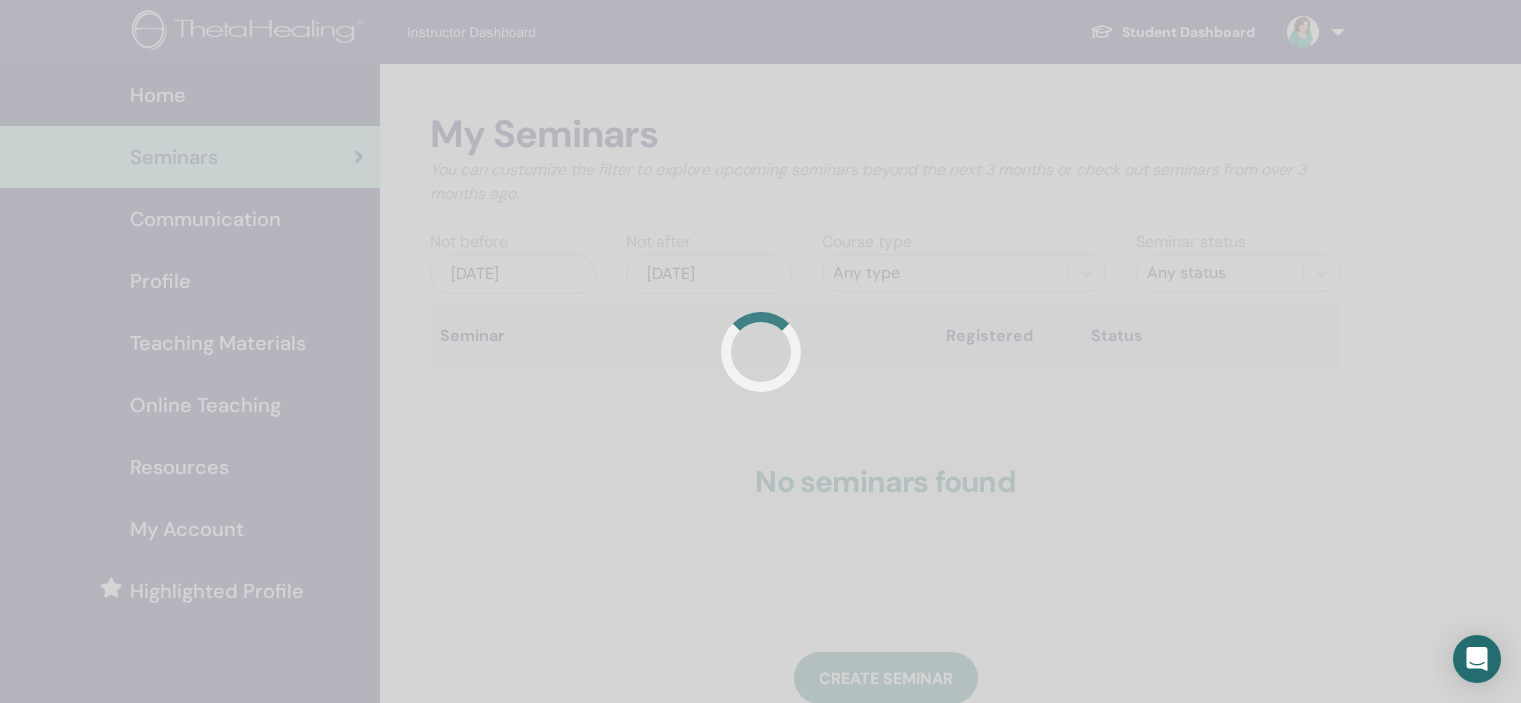 scroll, scrollTop: 0, scrollLeft: 0, axis: both 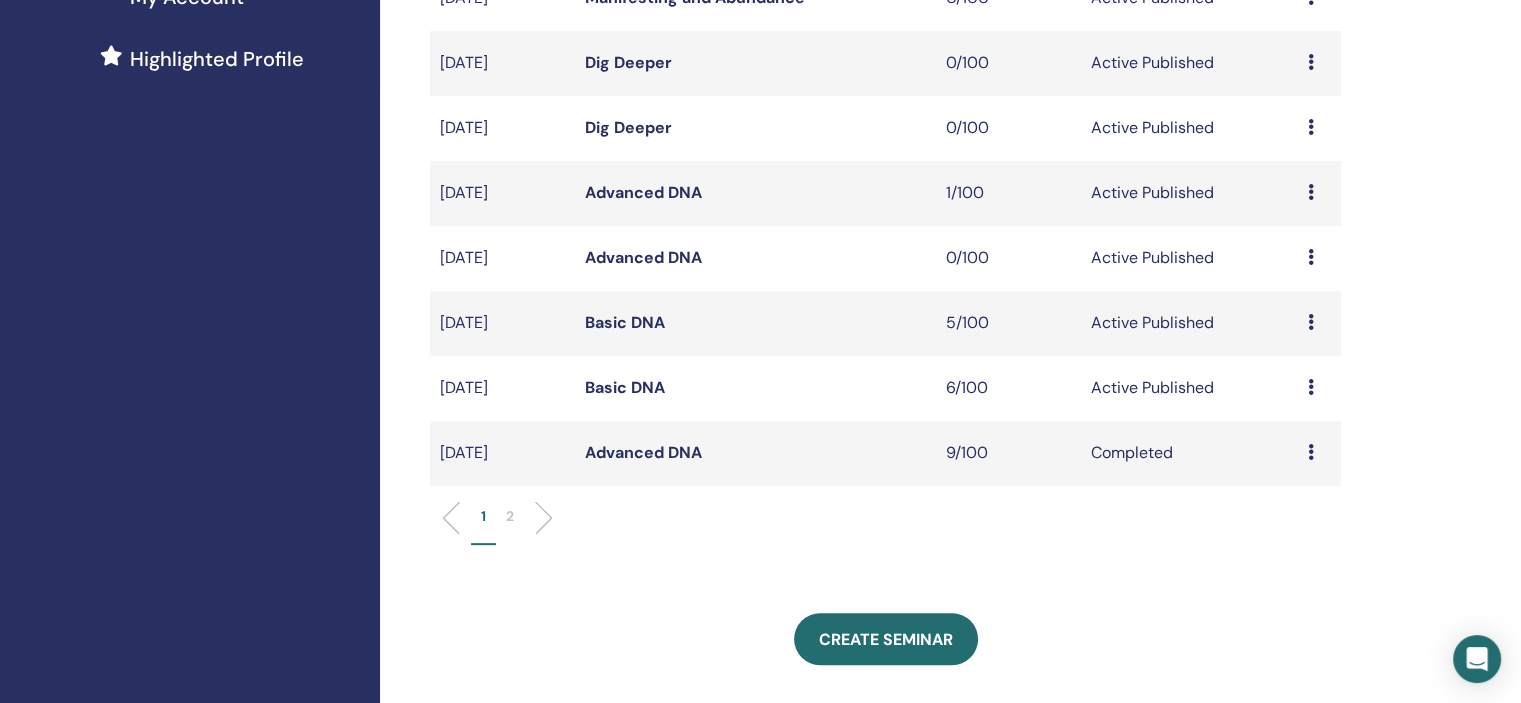 click at bounding box center (1311, 192) 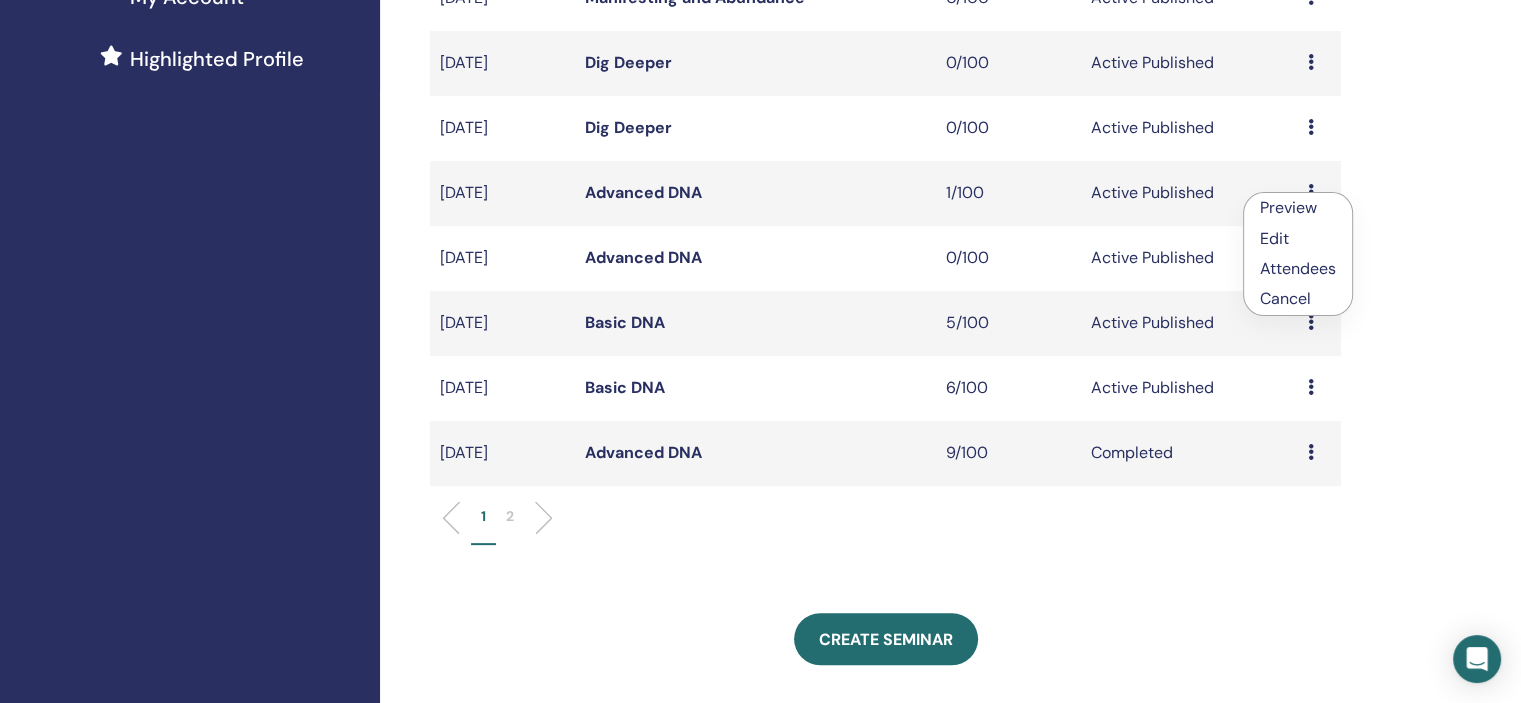 click on "Attendees" at bounding box center (1298, 268) 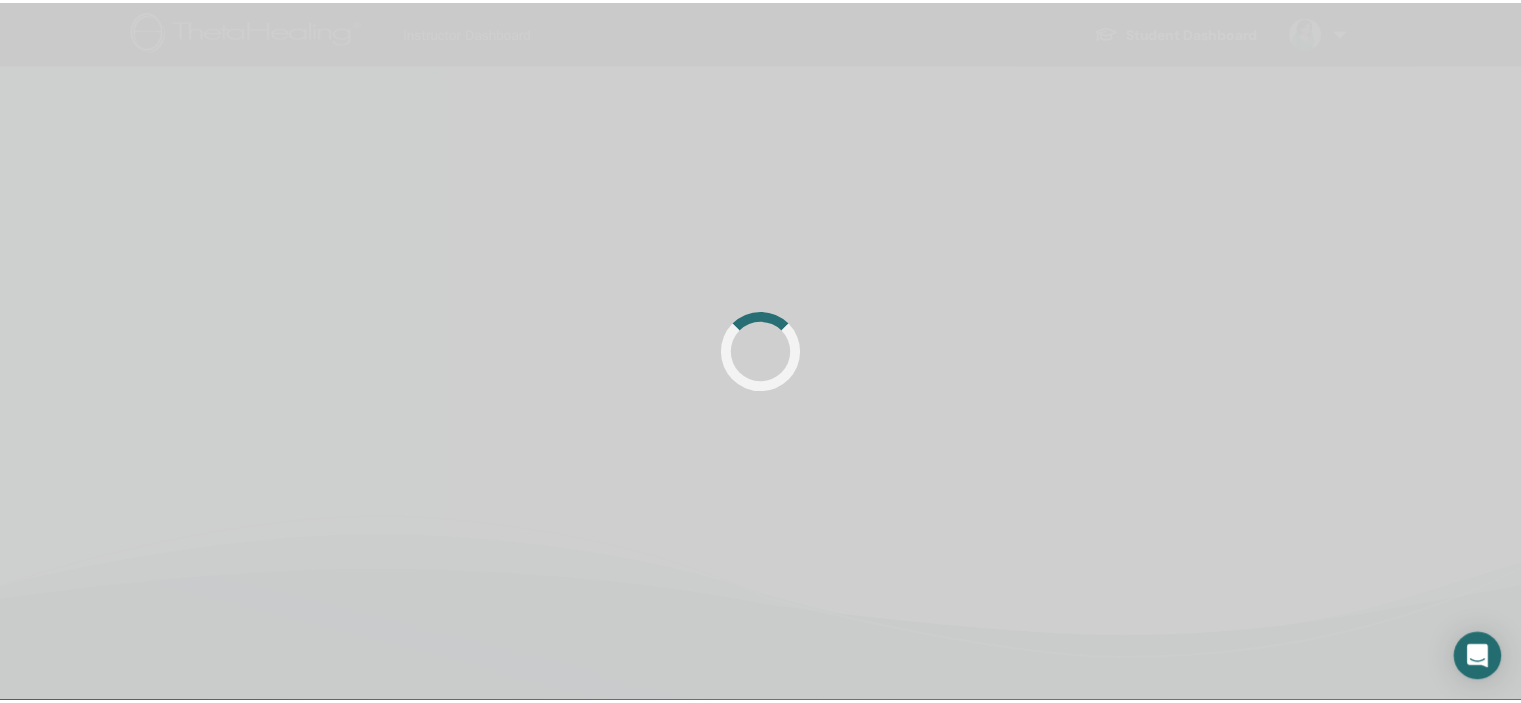 scroll, scrollTop: 0, scrollLeft: 0, axis: both 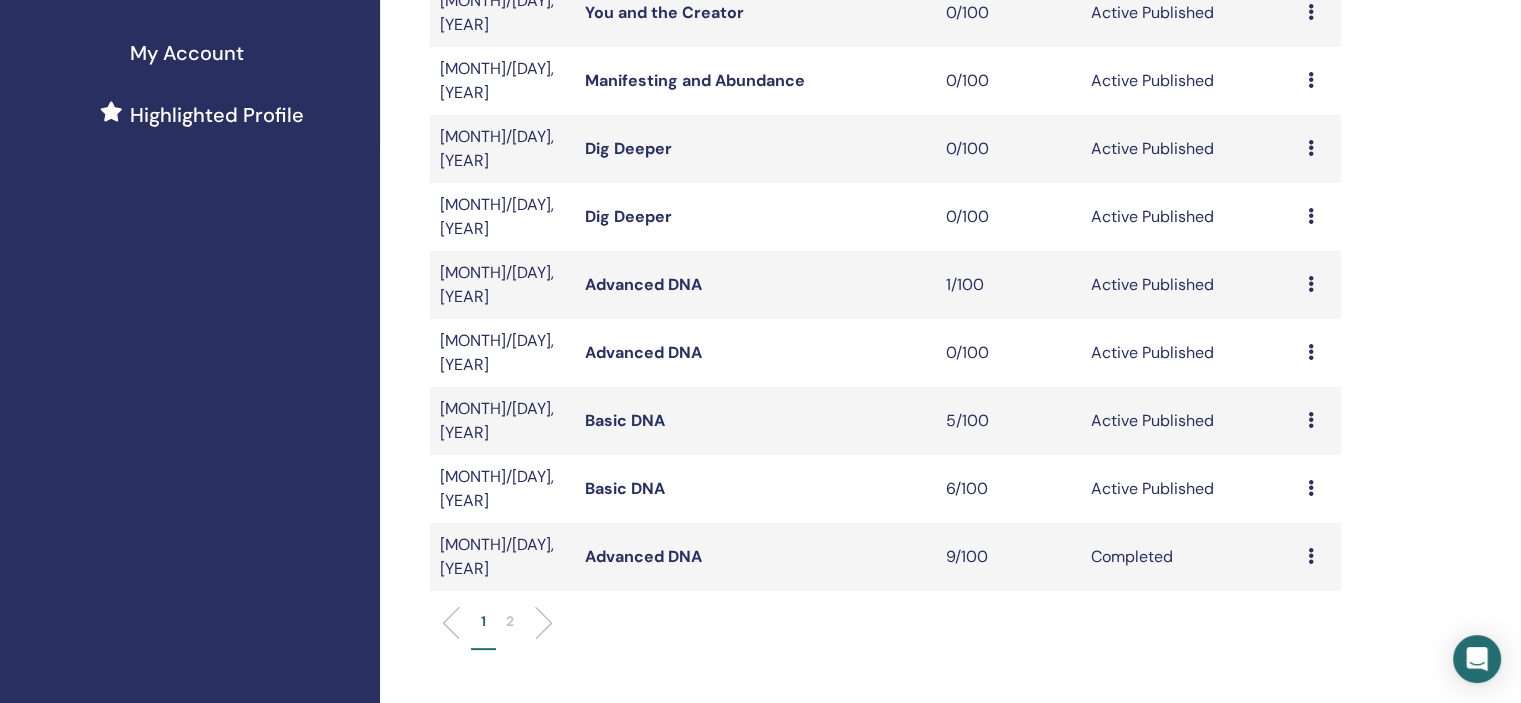 click at bounding box center [1311, 488] 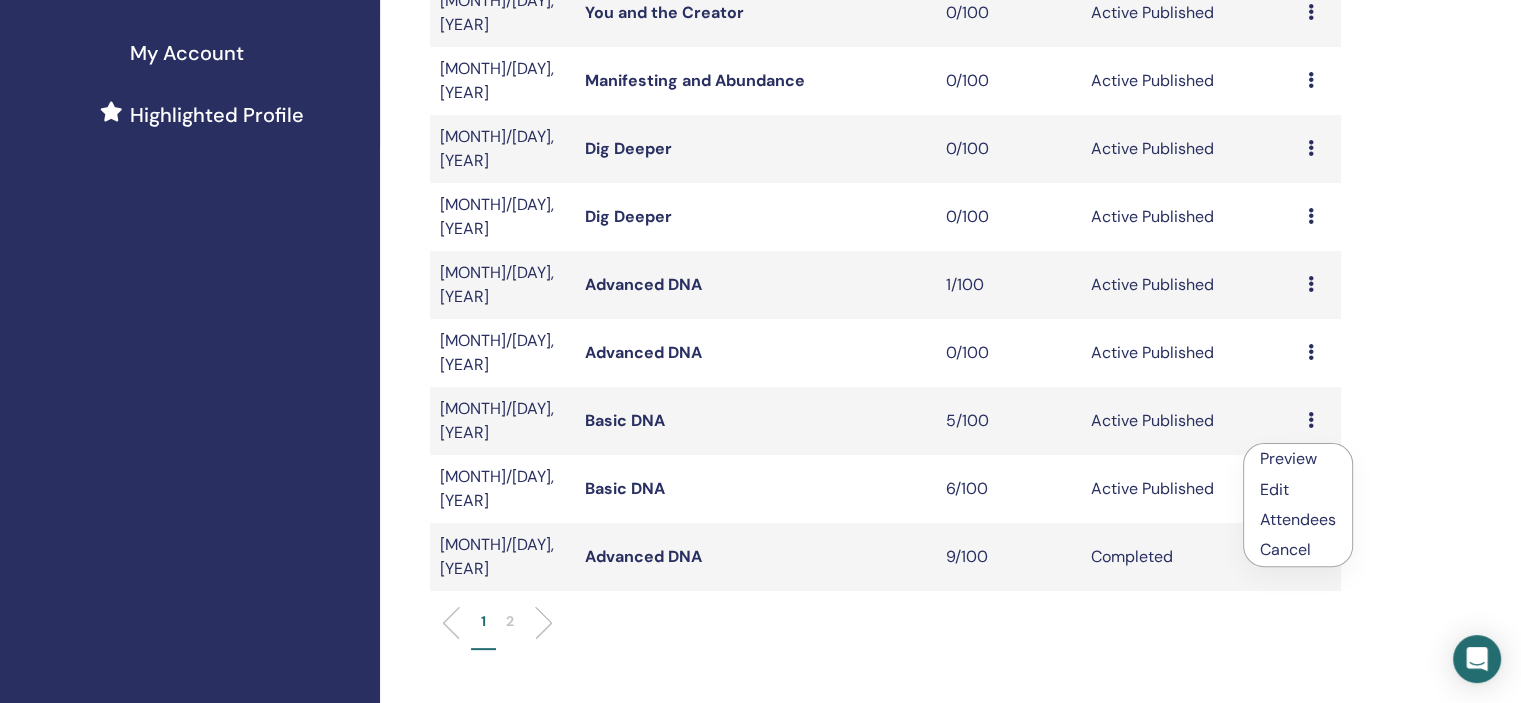 click on "Attendees" at bounding box center [1298, 519] 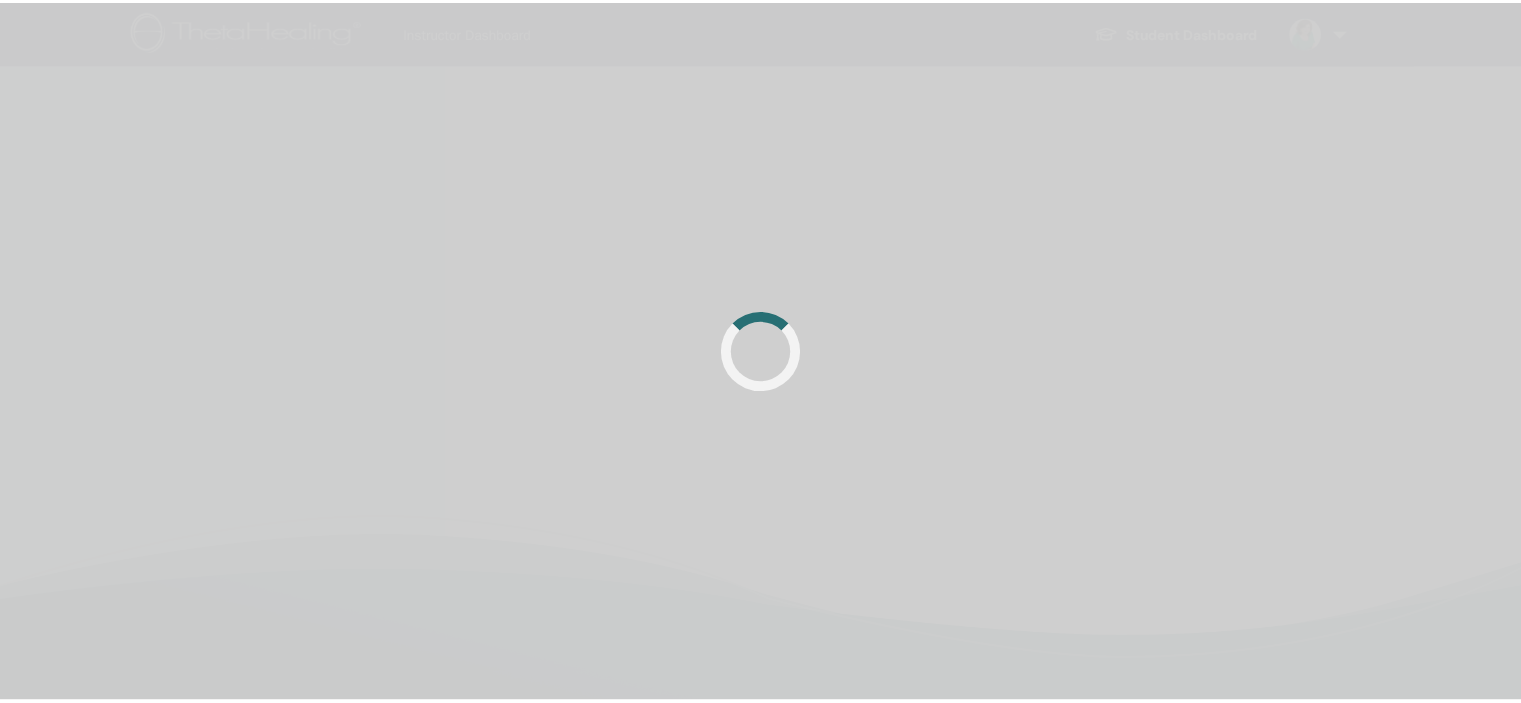 scroll, scrollTop: 0, scrollLeft: 0, axis: both 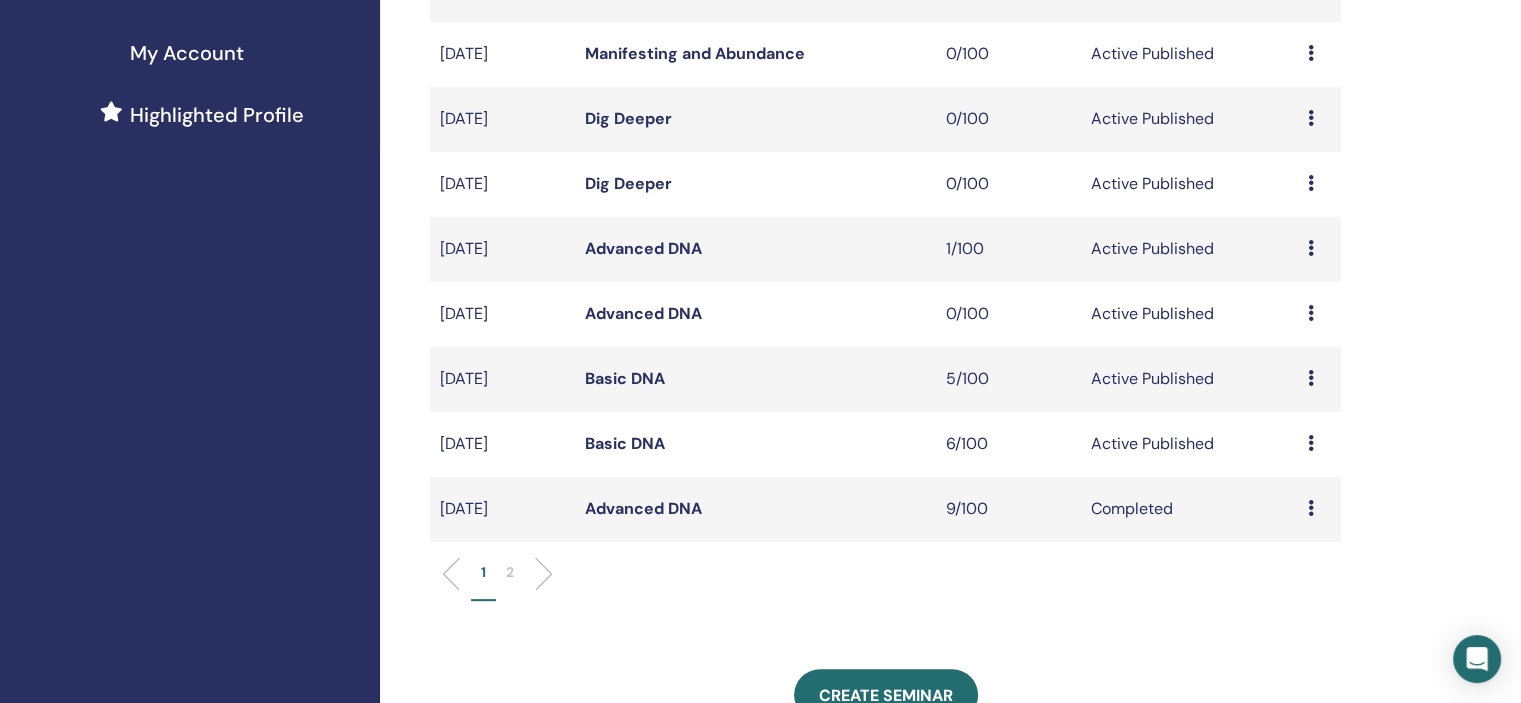 click at bounding box center (1311, 378) 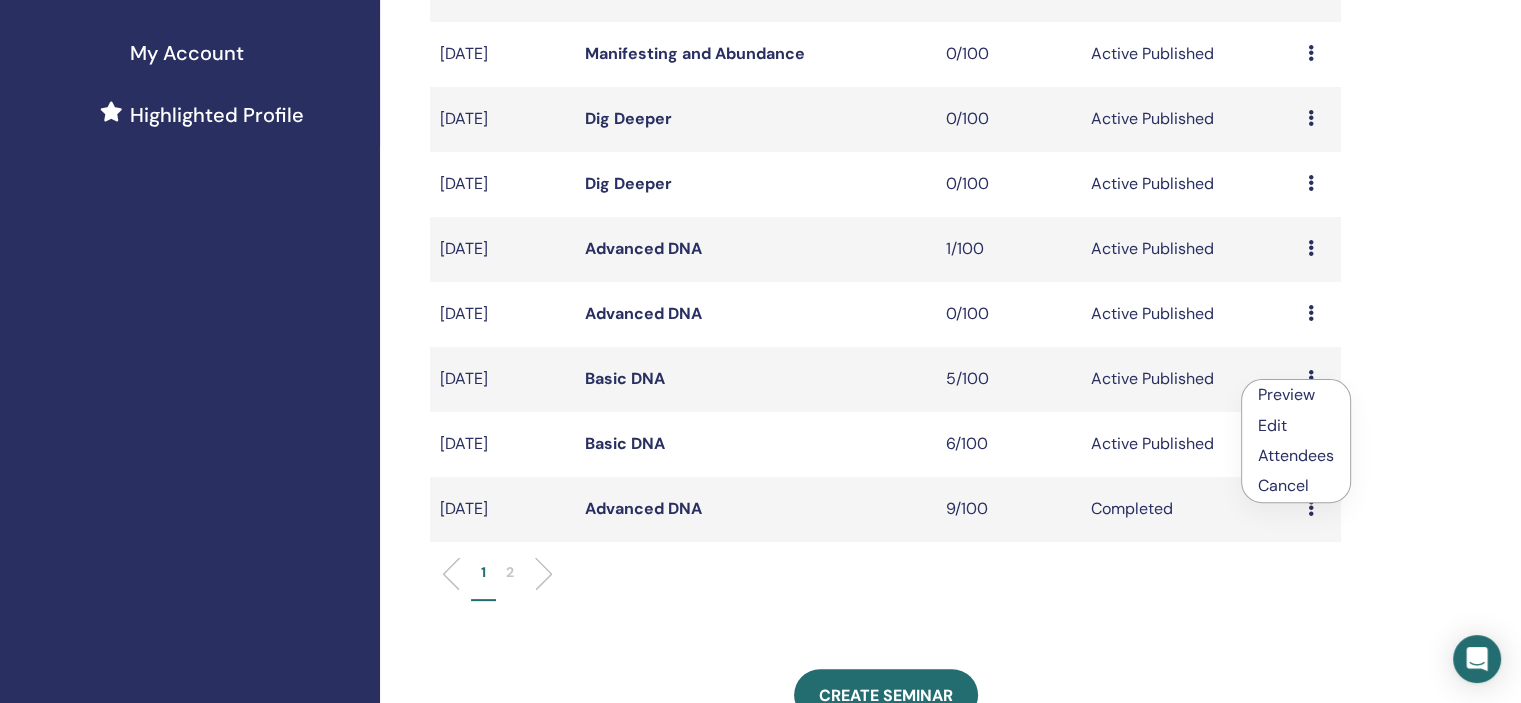 click on "Attendees" at bounding box center (1296, 455) 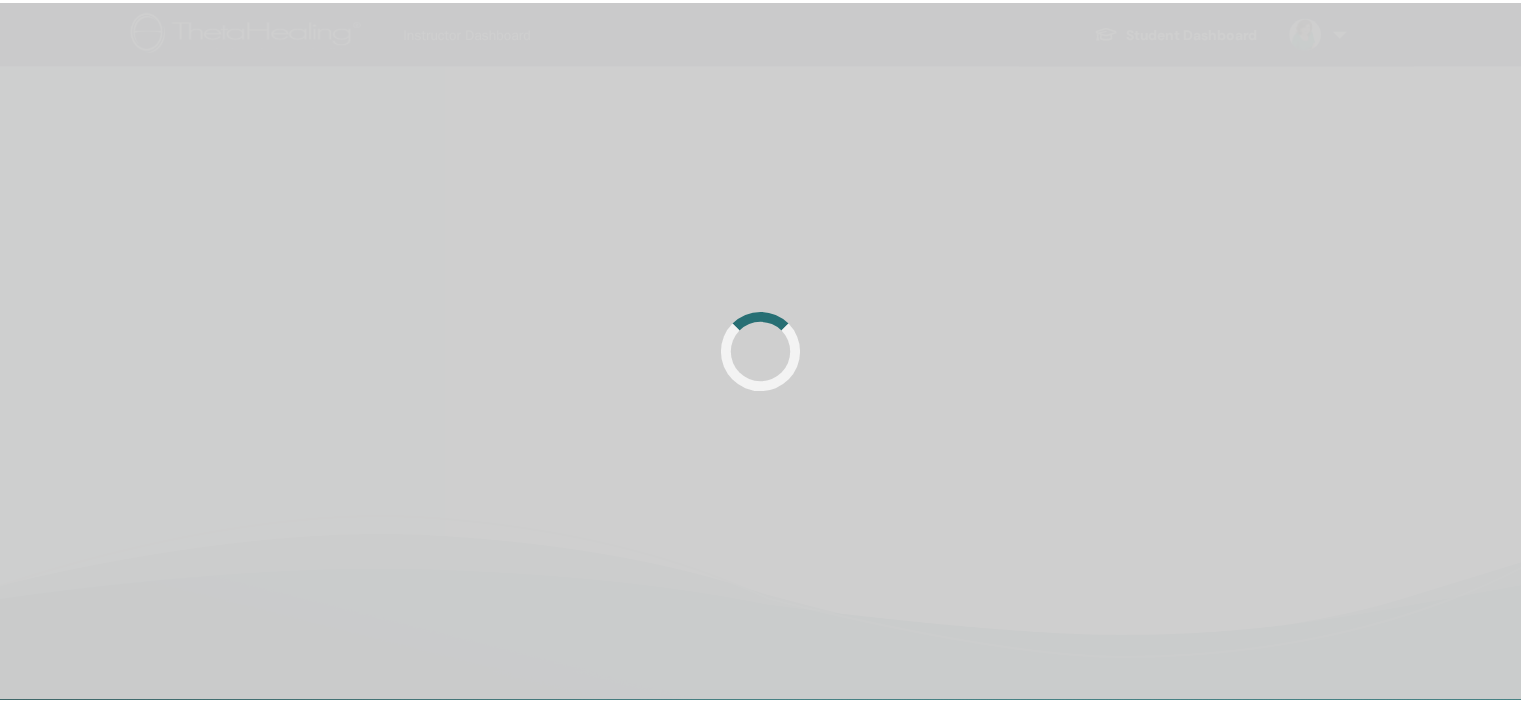 scroll, scrollTop: 0, scrollLeft: 0, axis: both 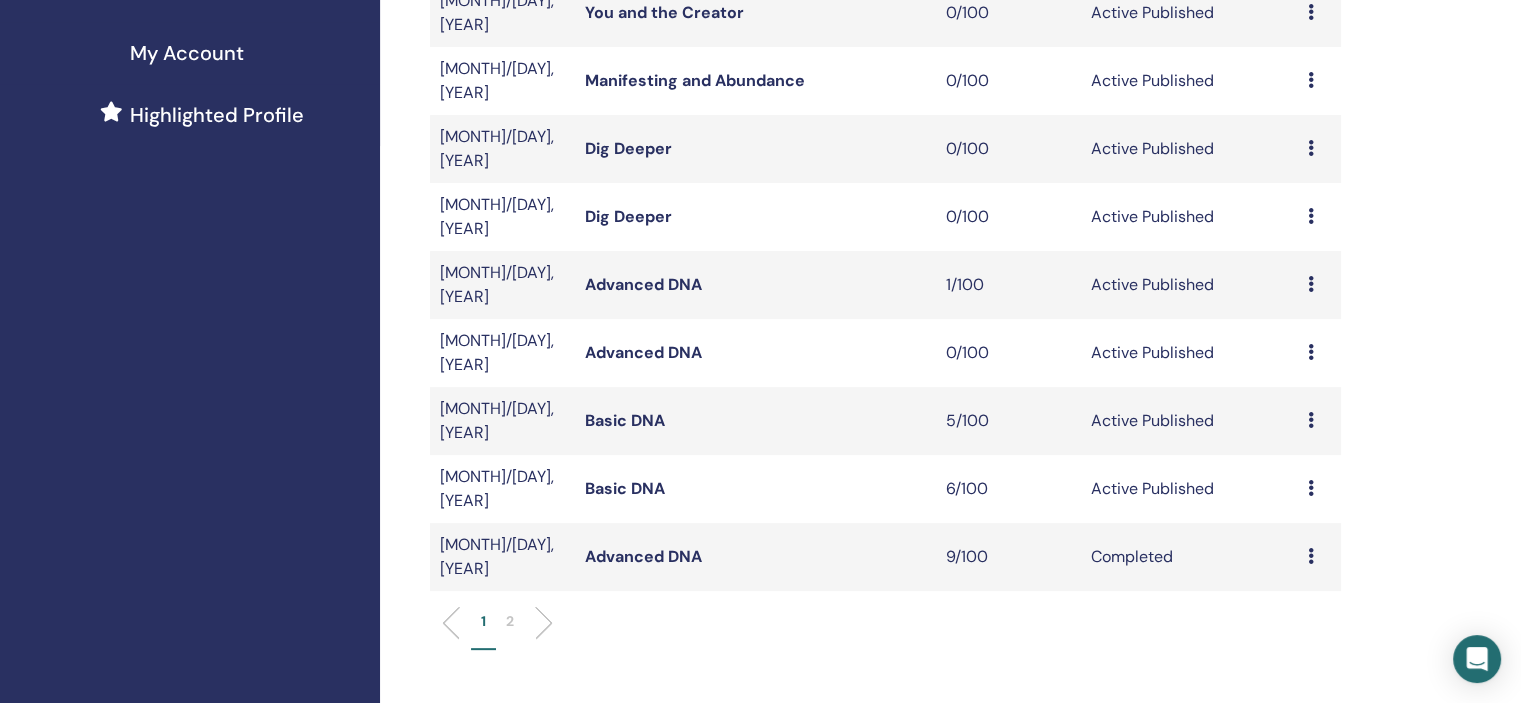 click at bounding box center (1311, 488) 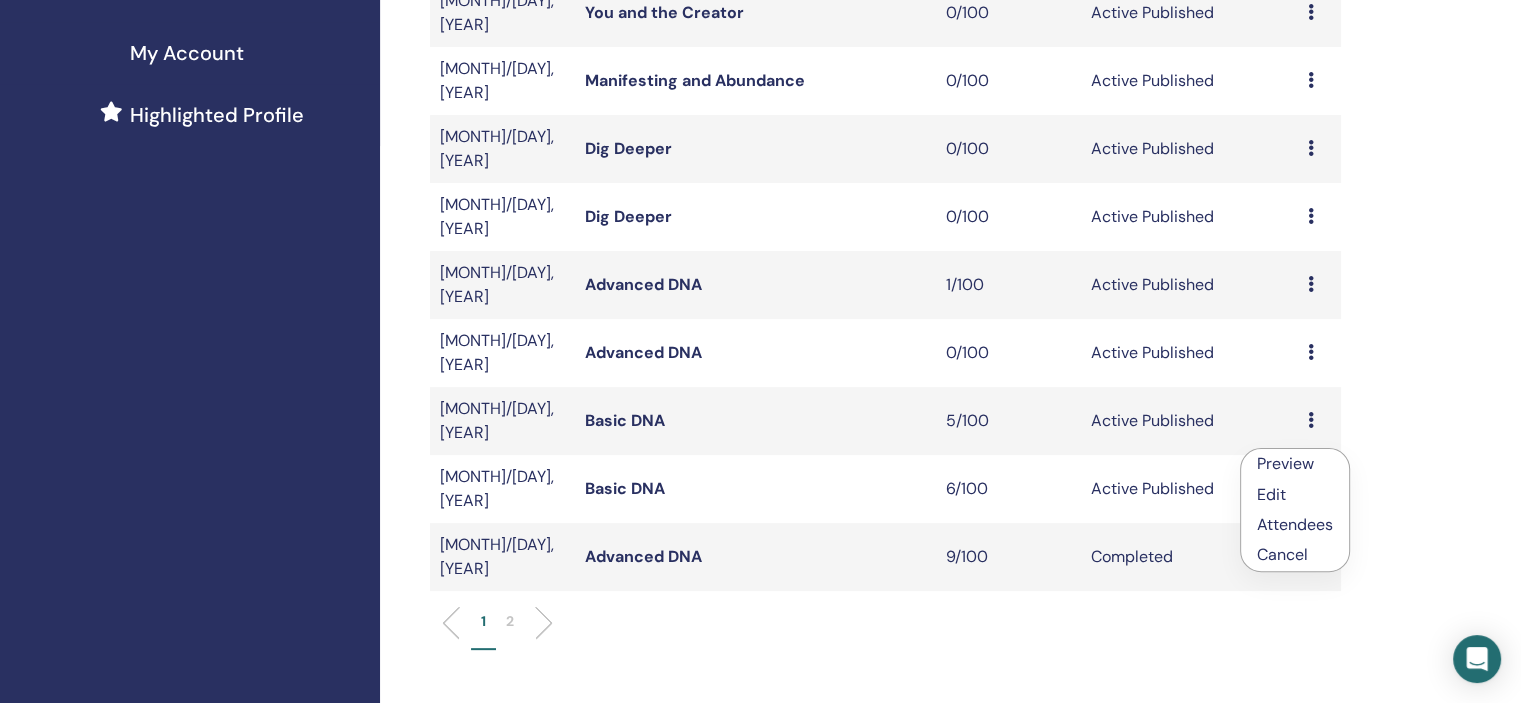 click on "Attendees" at bounding box center [1295, 524] 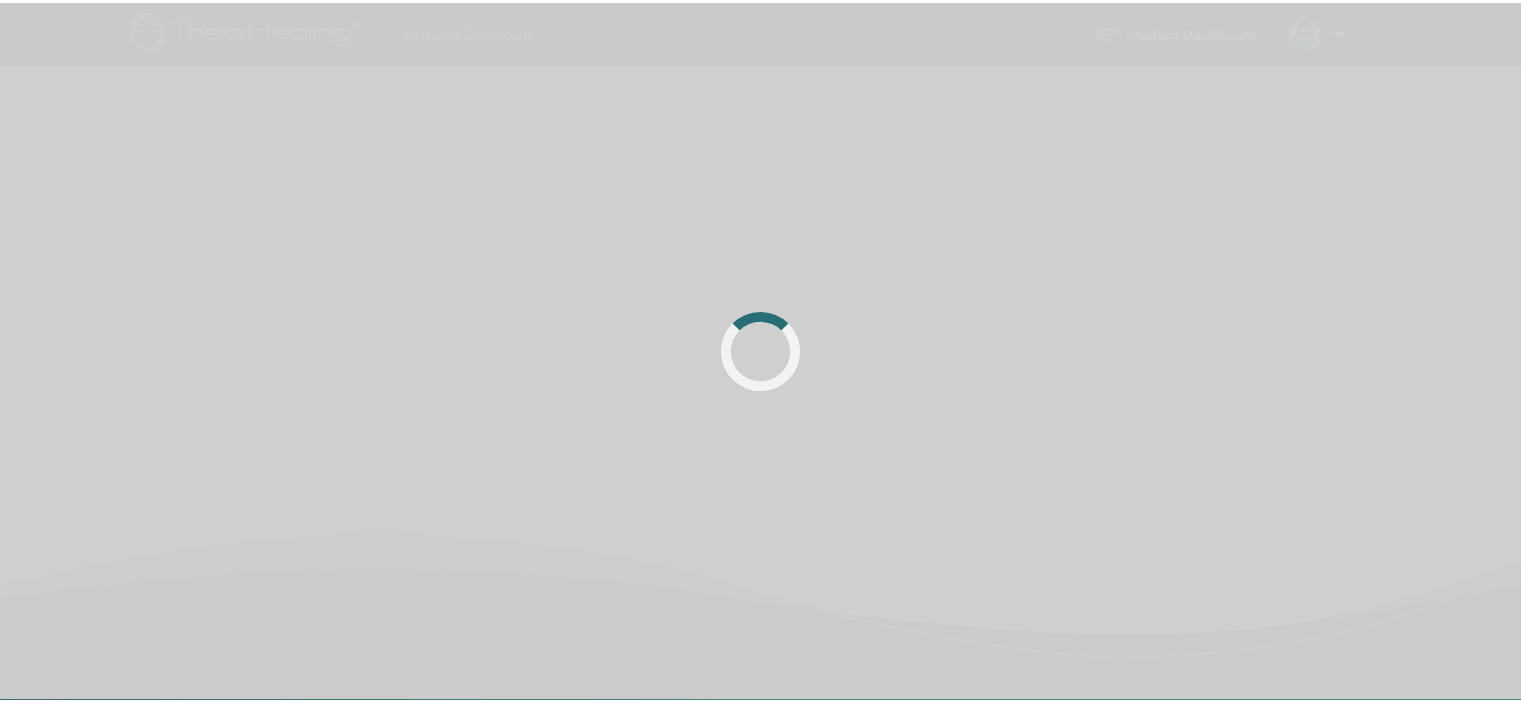 scroll, scrollTop: 0, scrollLeft: 0, axis: both 